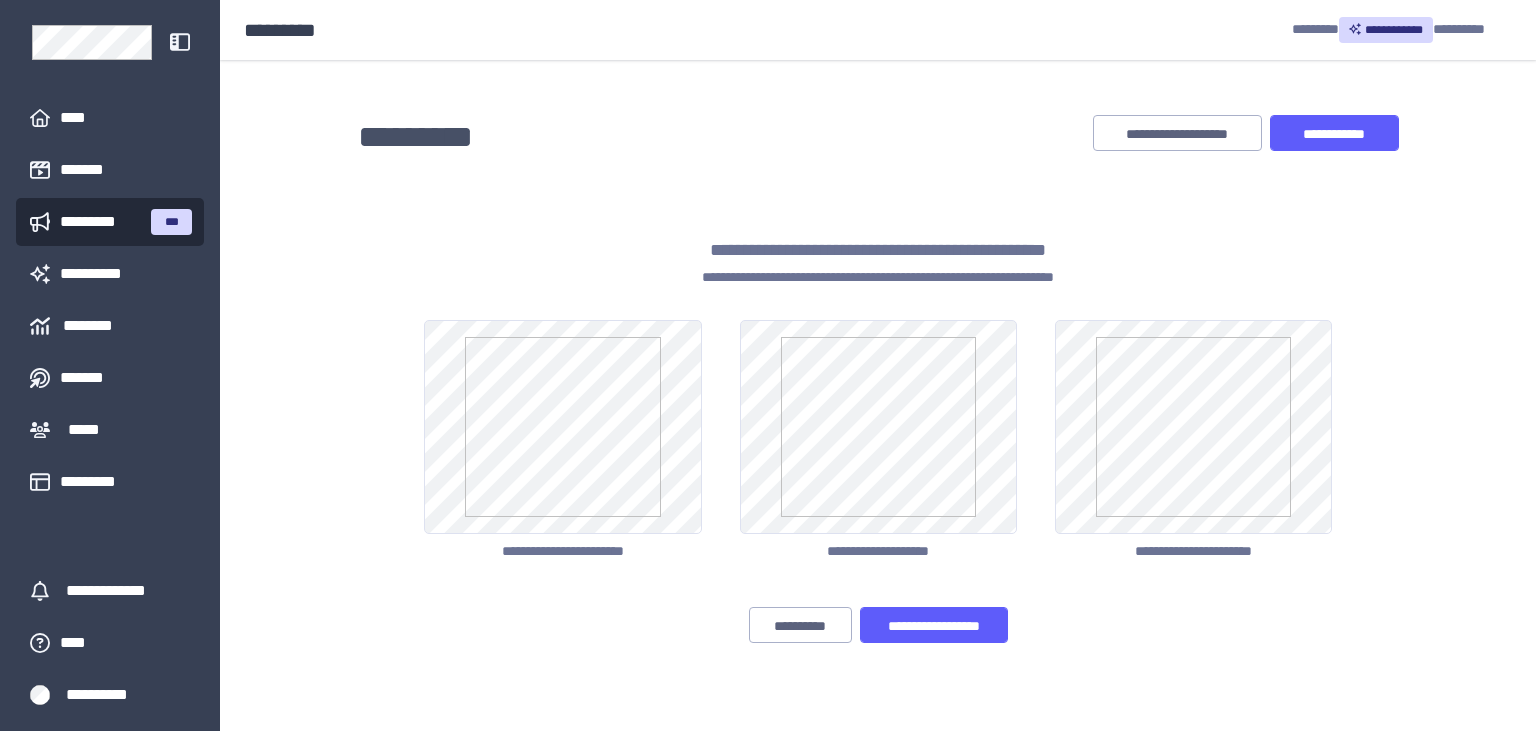 scroll, scrollTop: 0, scrollLeft: 0, axis: both 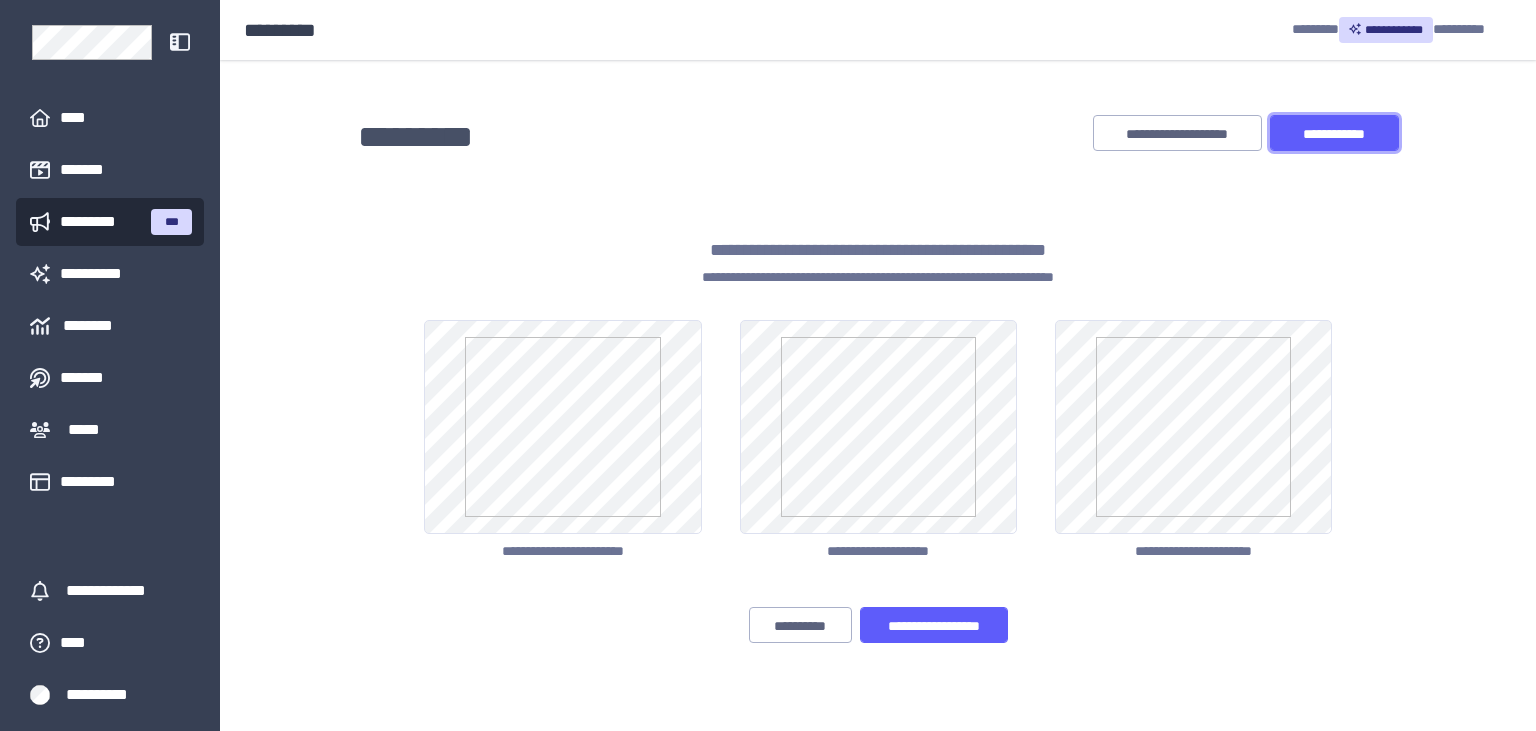 click on "**********" at bounding box center [1334, 134] 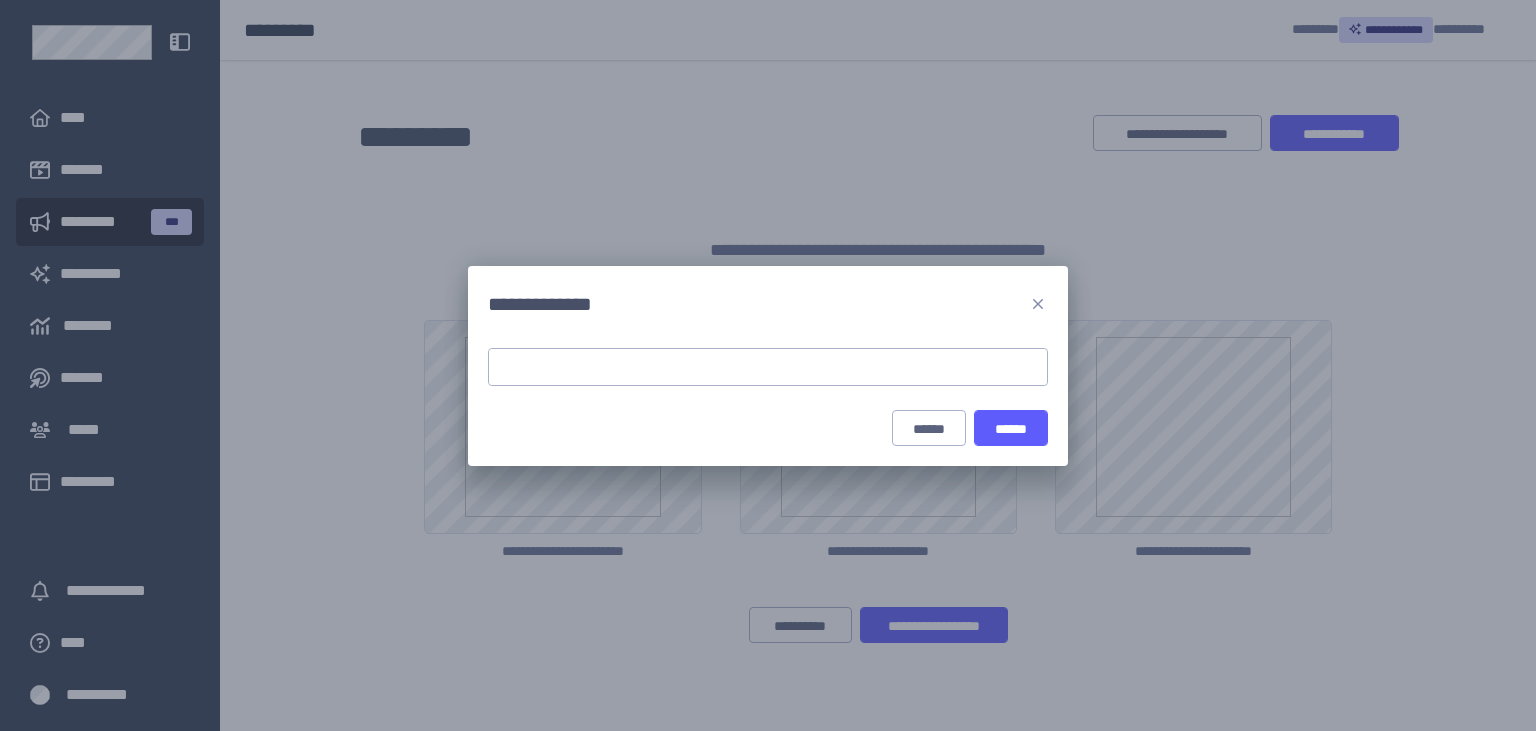 click at bounding box center (768, 367) 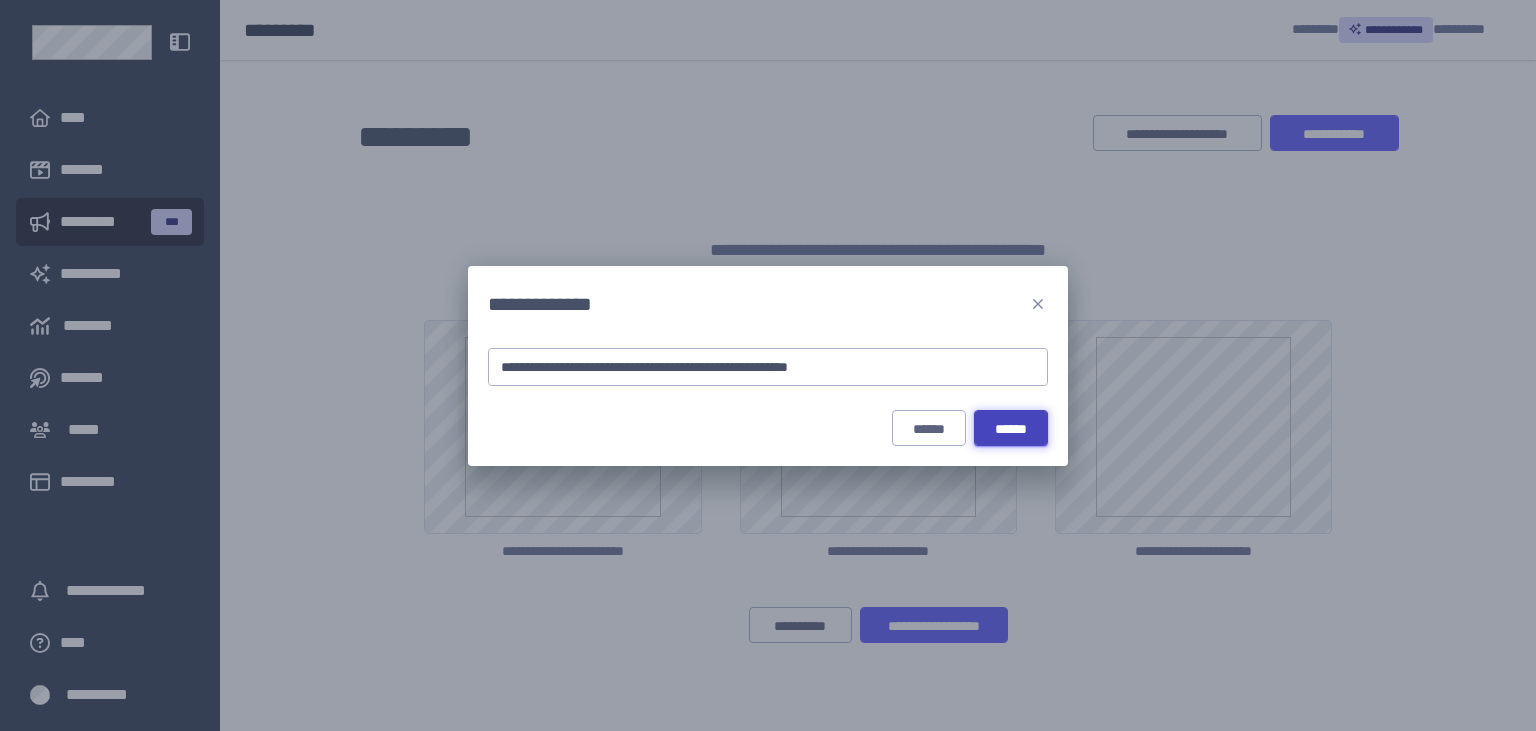 type on "**********" 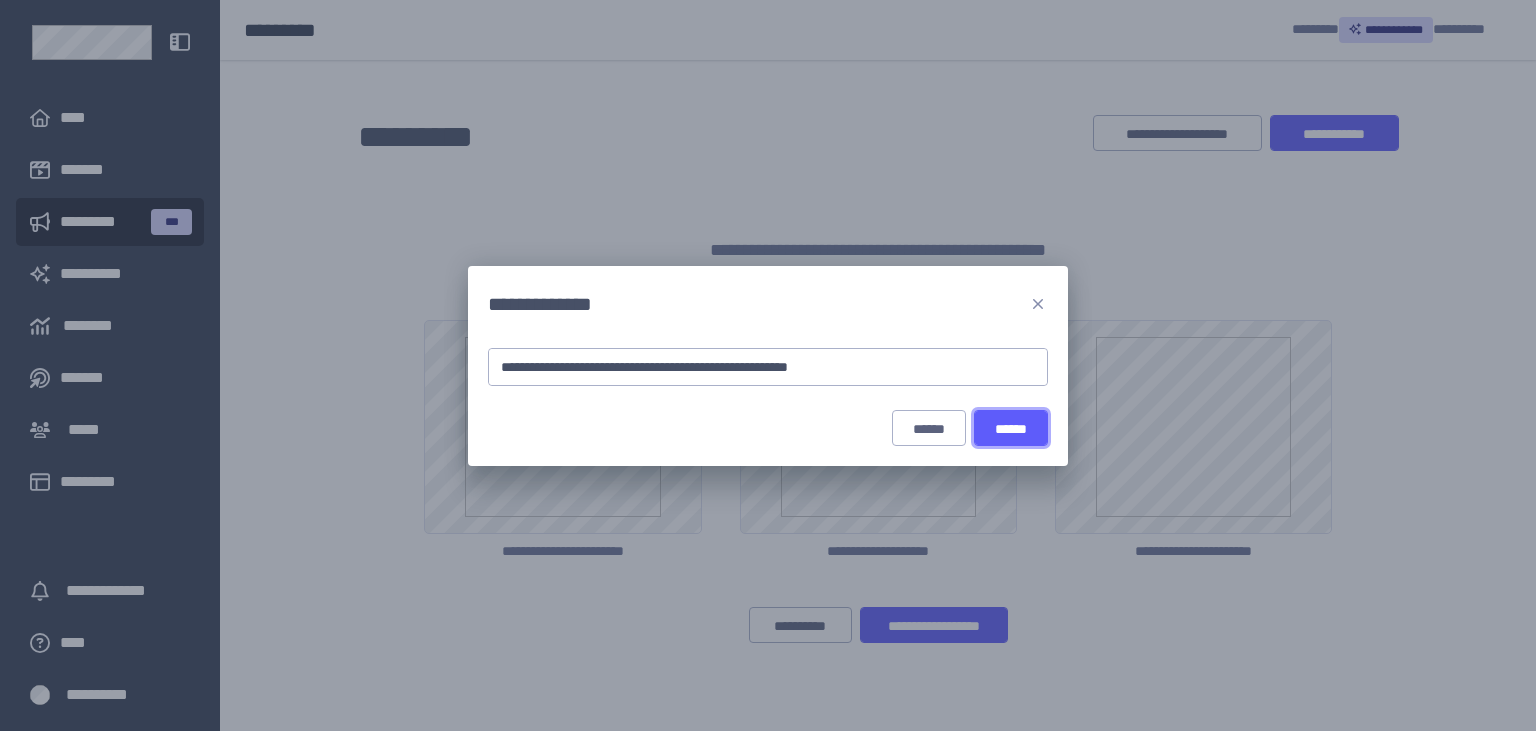 click on "******" at bounding box center [1011, 429] 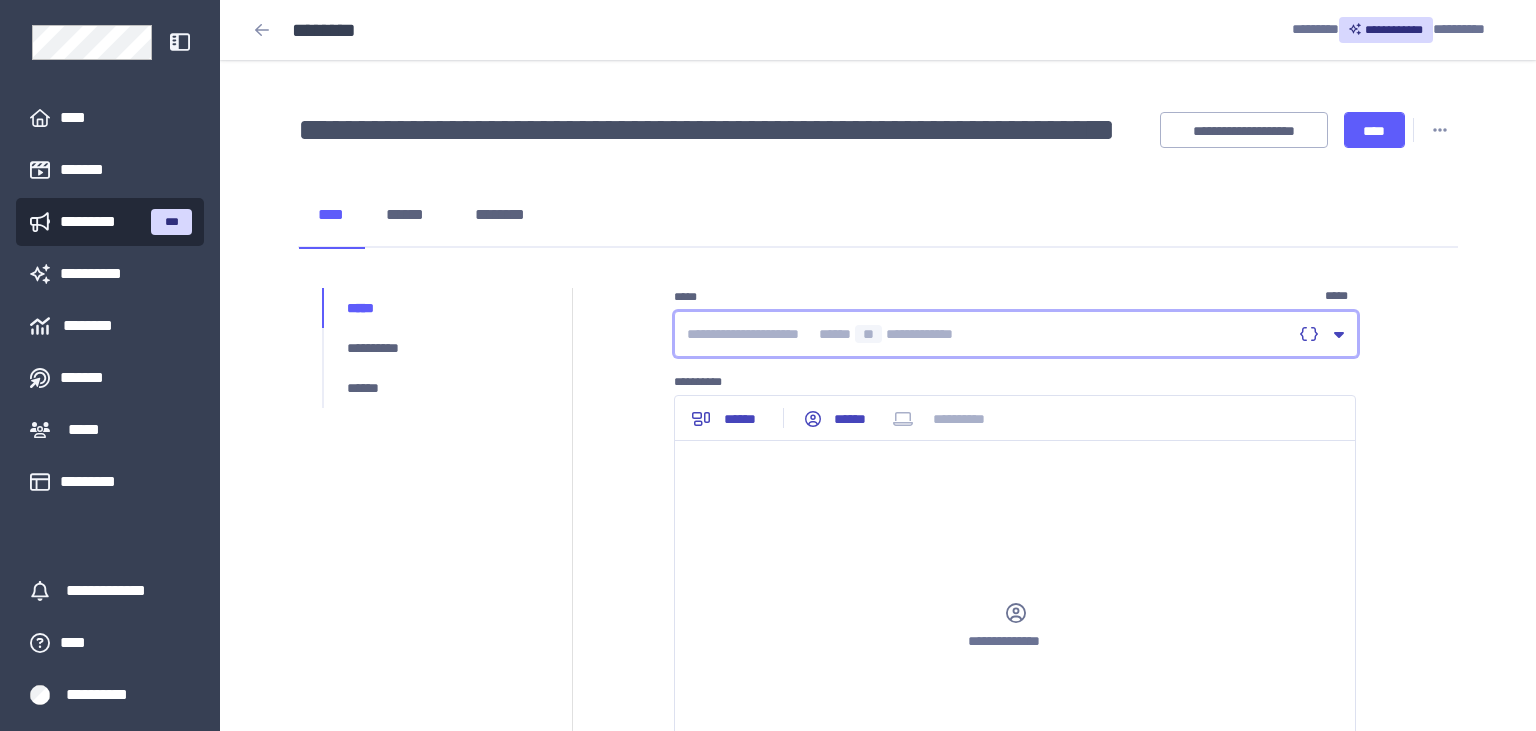 click at bounding box center [989, 334] 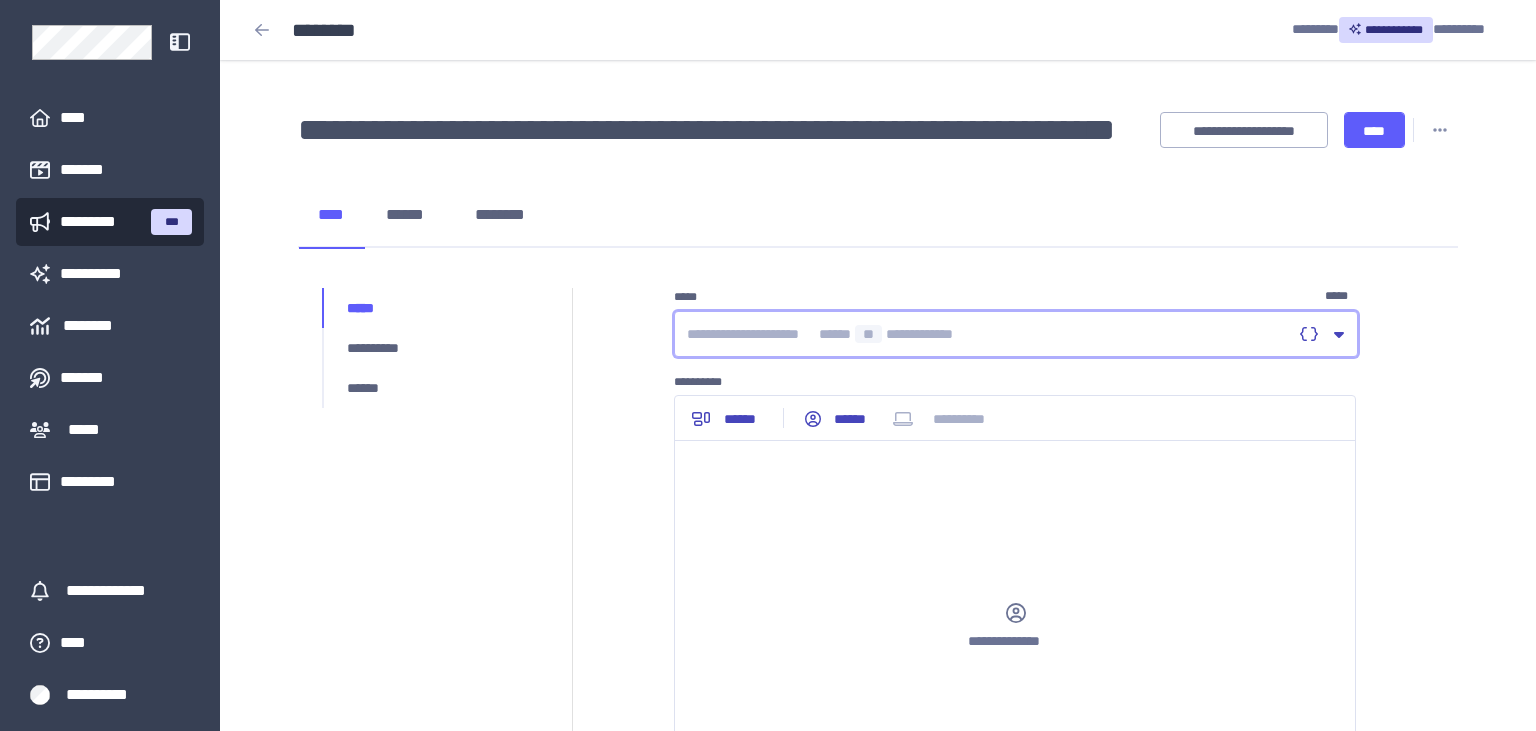 type 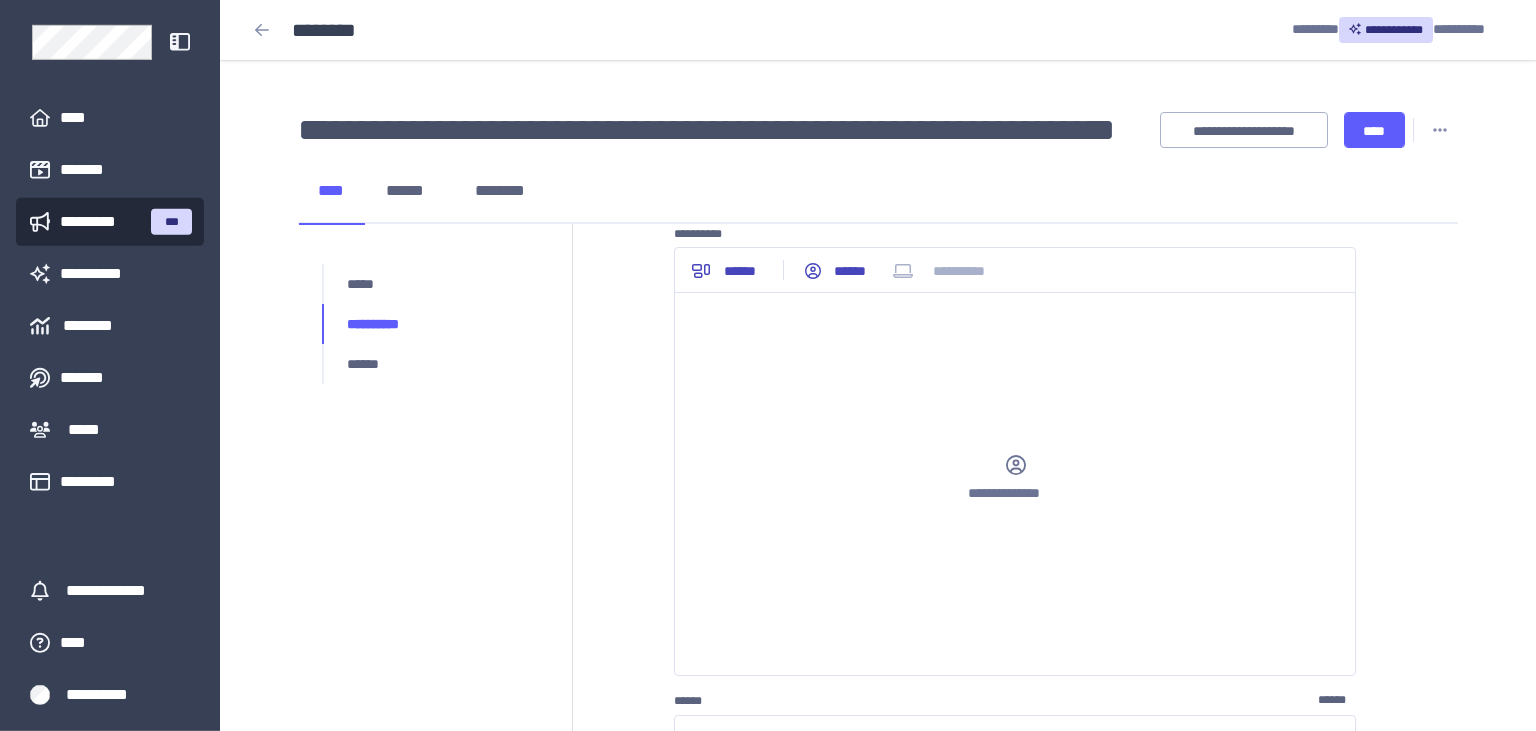 scroll, scrollTop: 105, scrollLeft: 0, axis: vertical 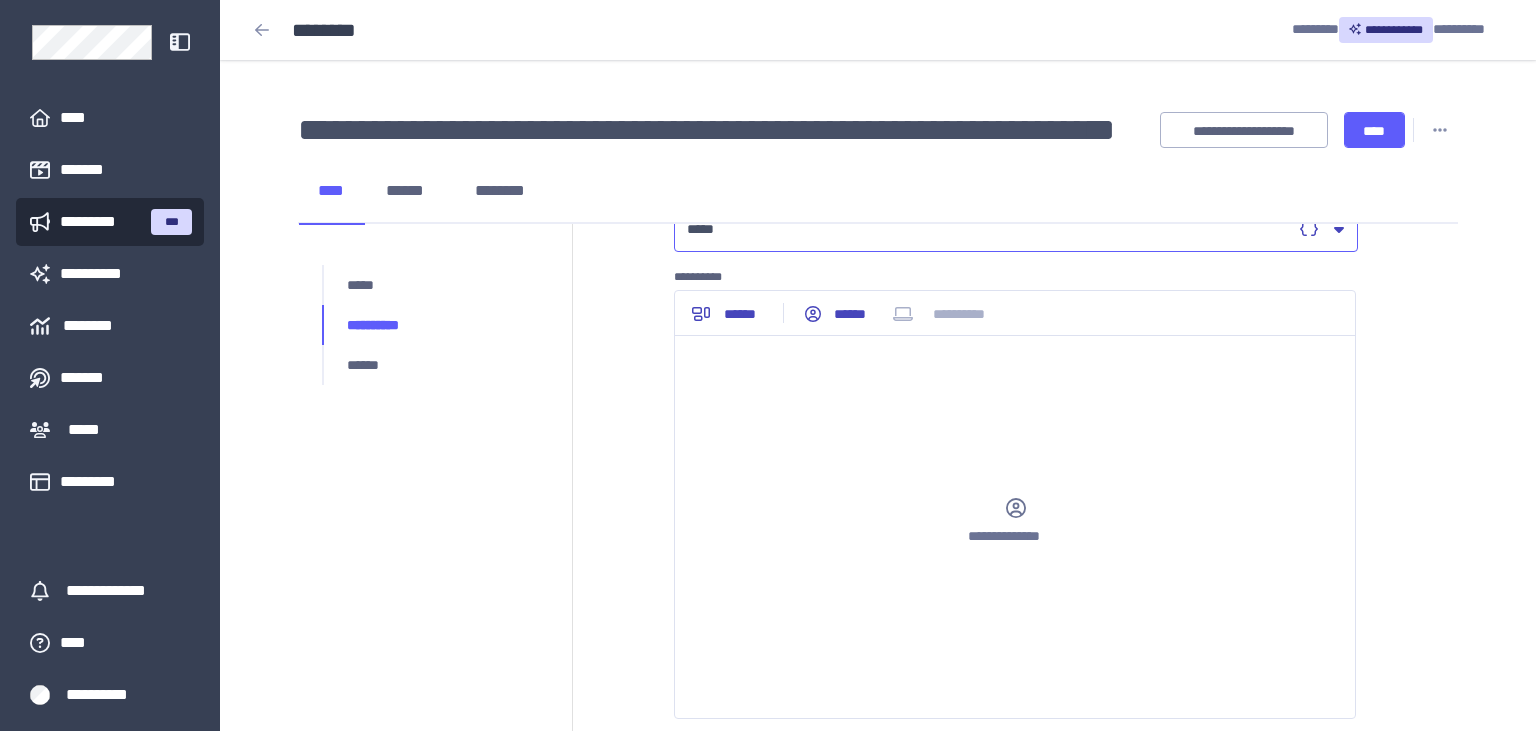 click on "**********" at bounding box center (1015, 527) 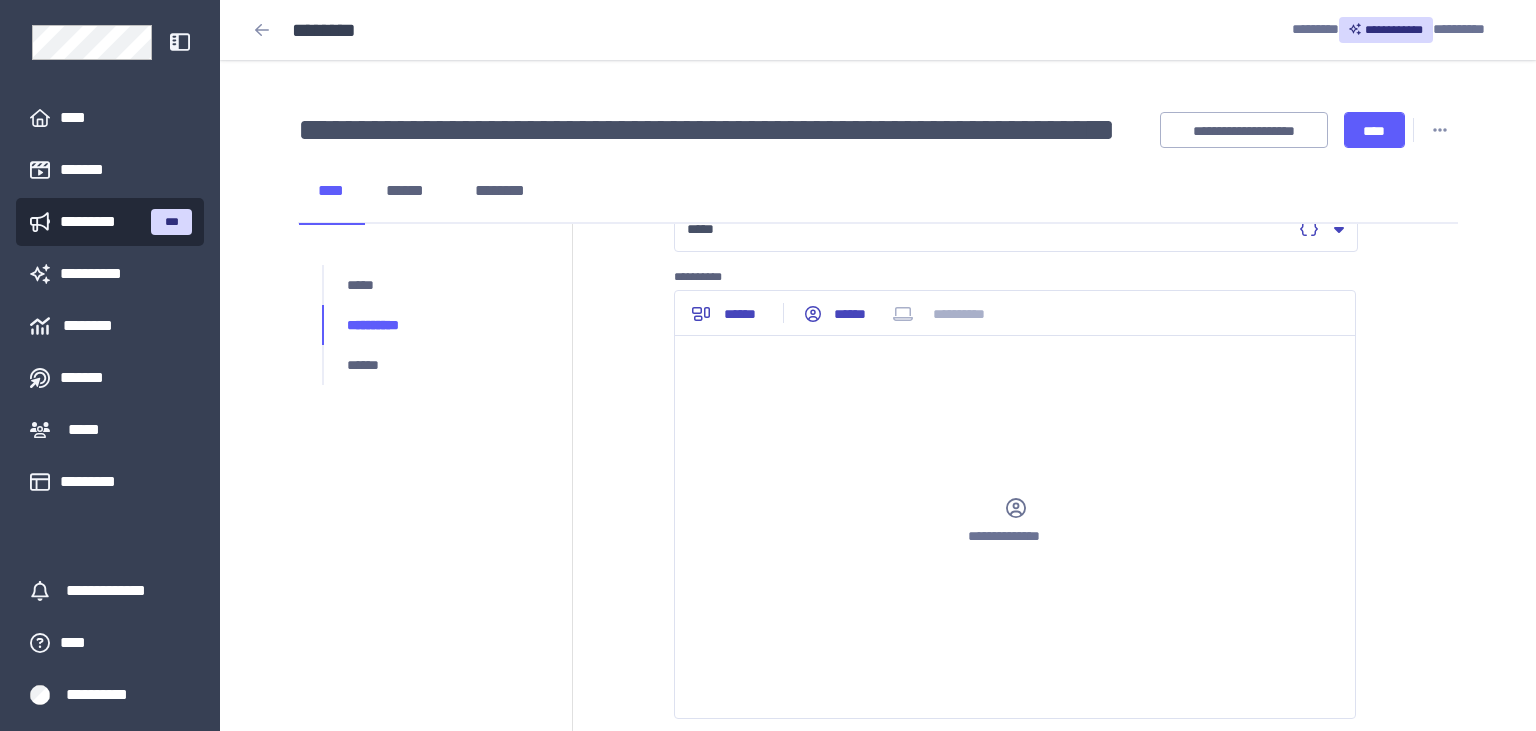 click 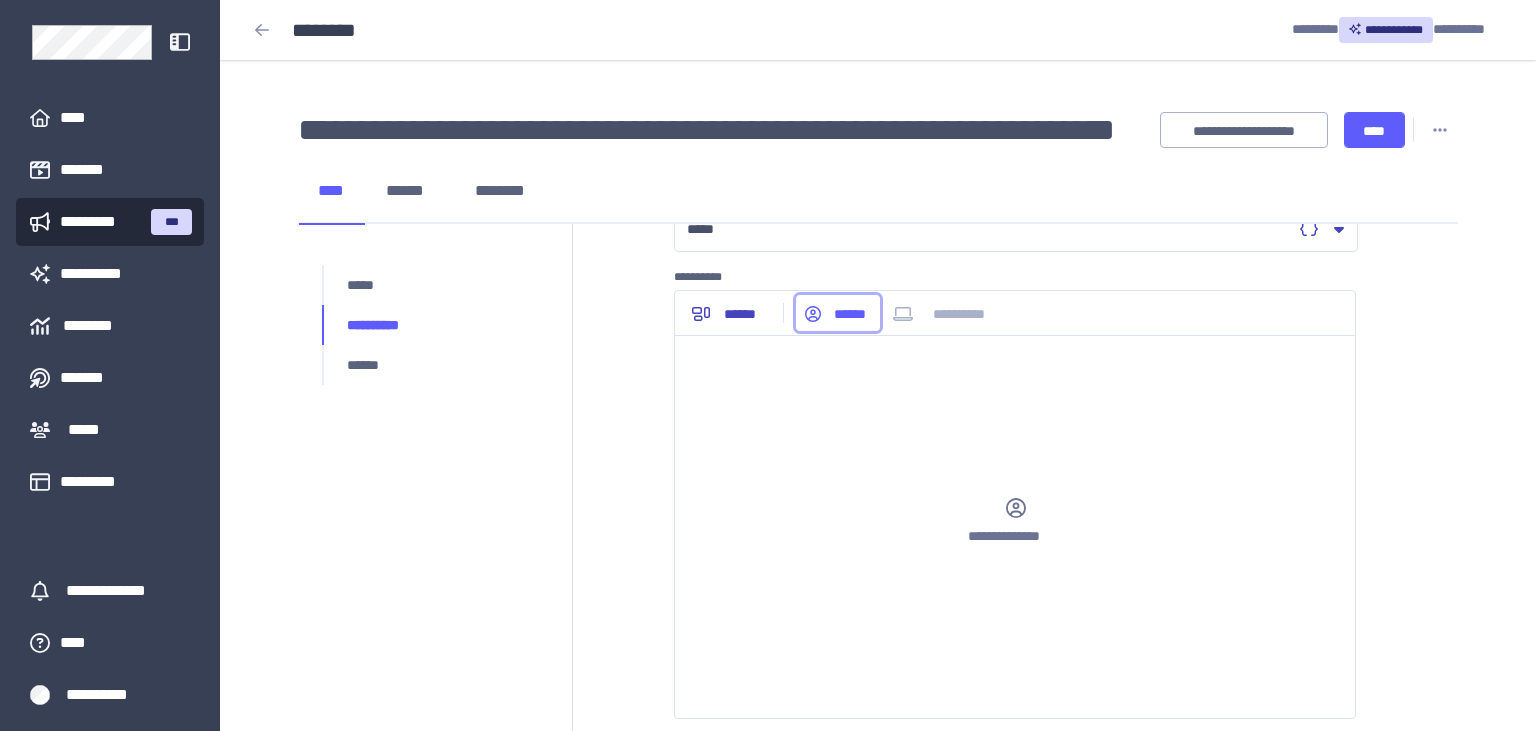 click on "******" at bounding box center (850, 314) 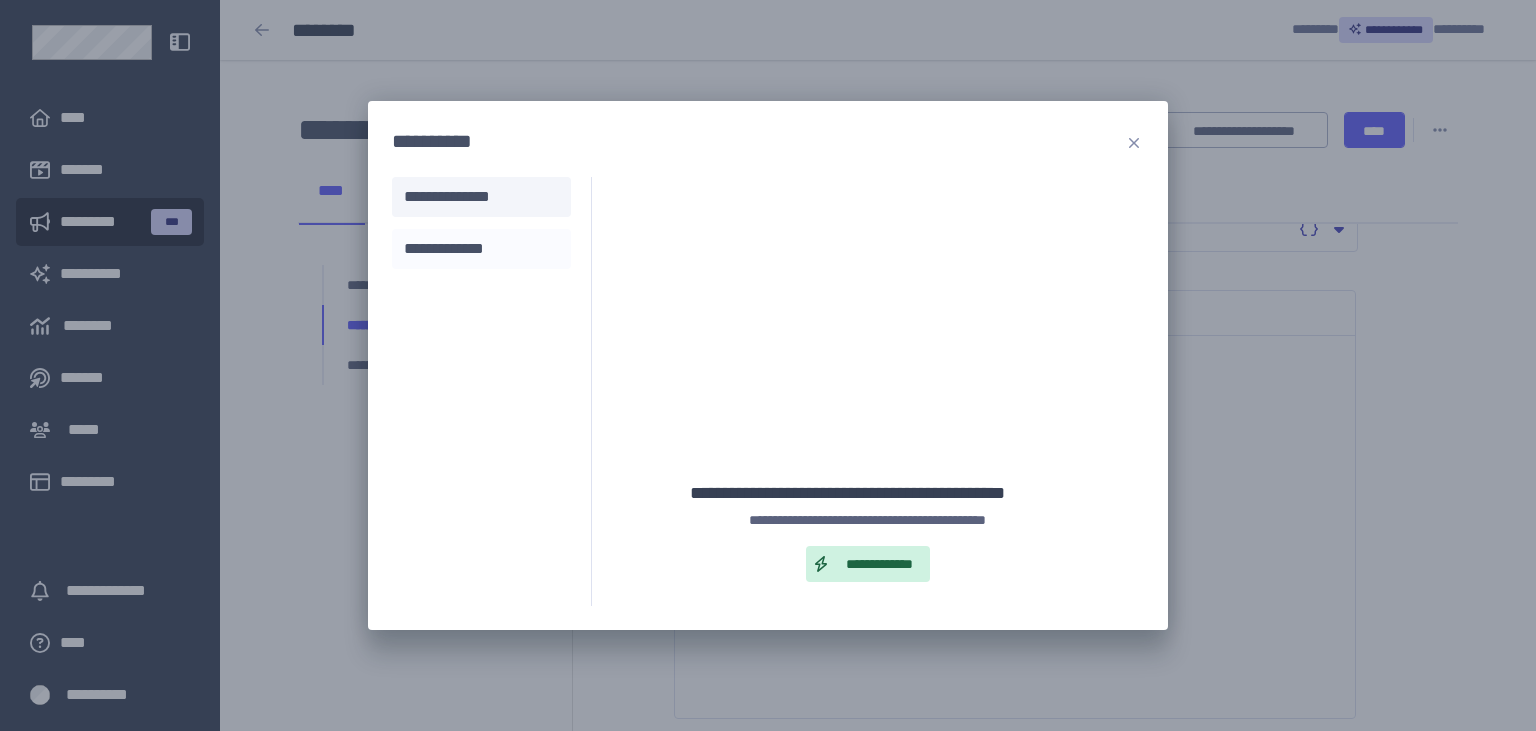 click on "**********" at bounding box center [481, 249] 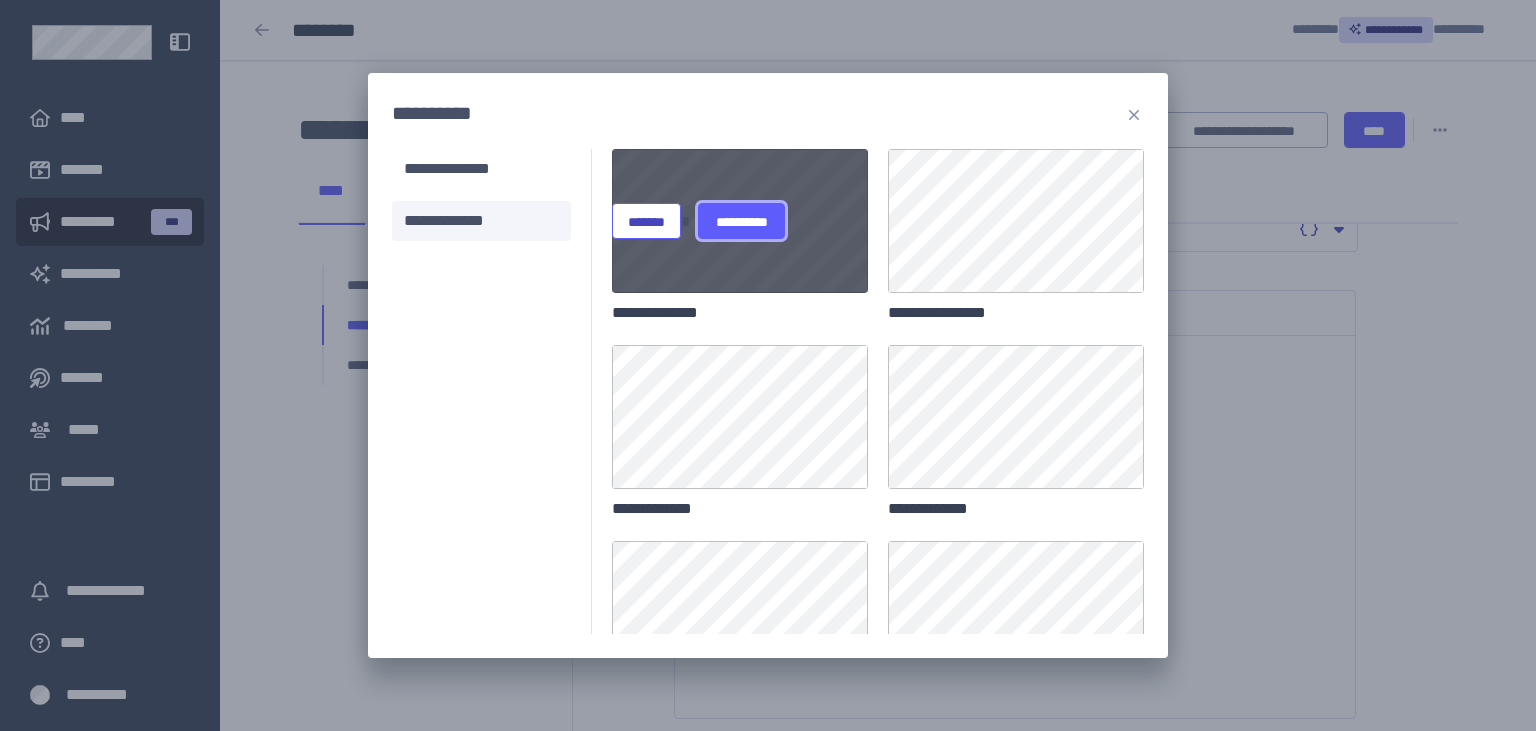 click on "**********" at bounding box center (741, 222) 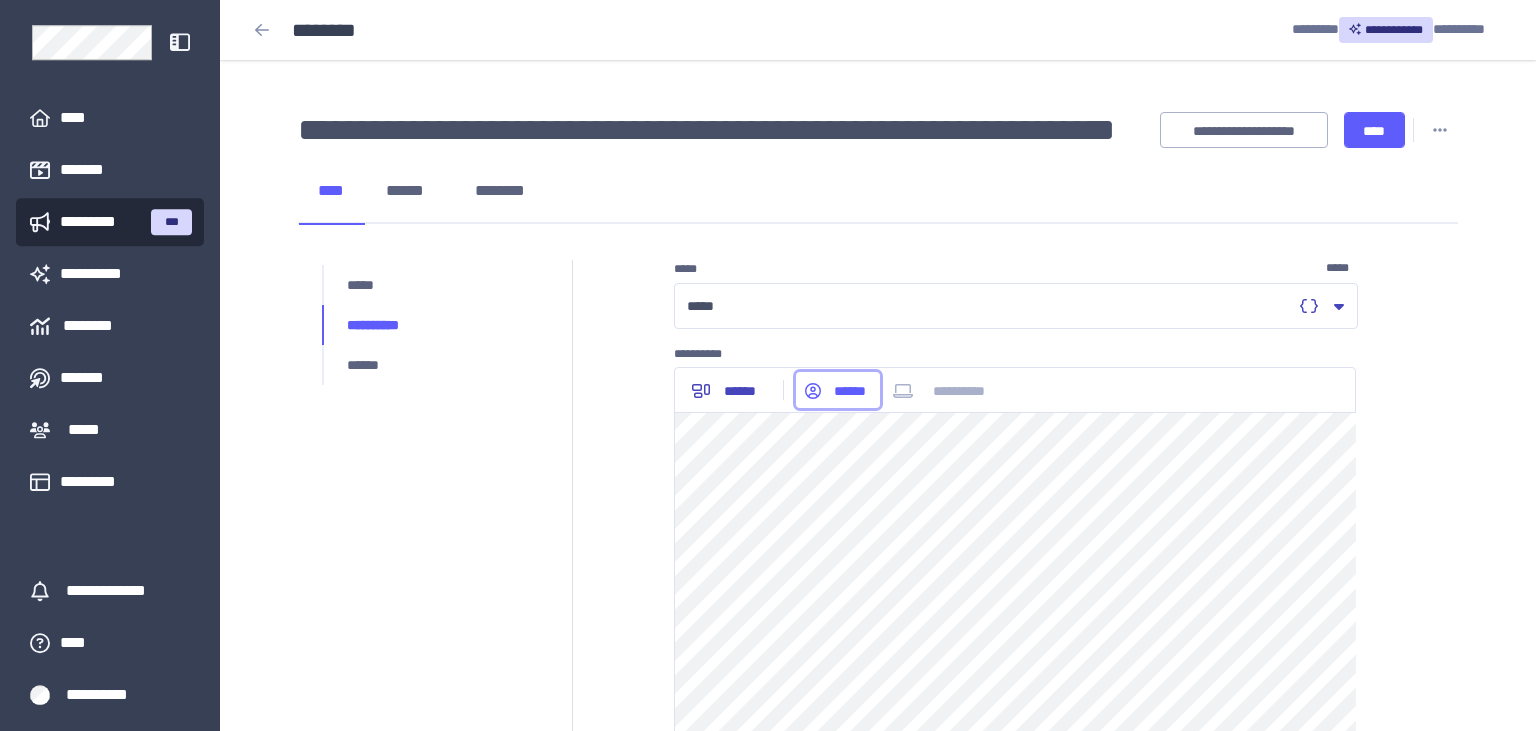scroll, scrollTop: 0, scrollLeft: 0, axis: both 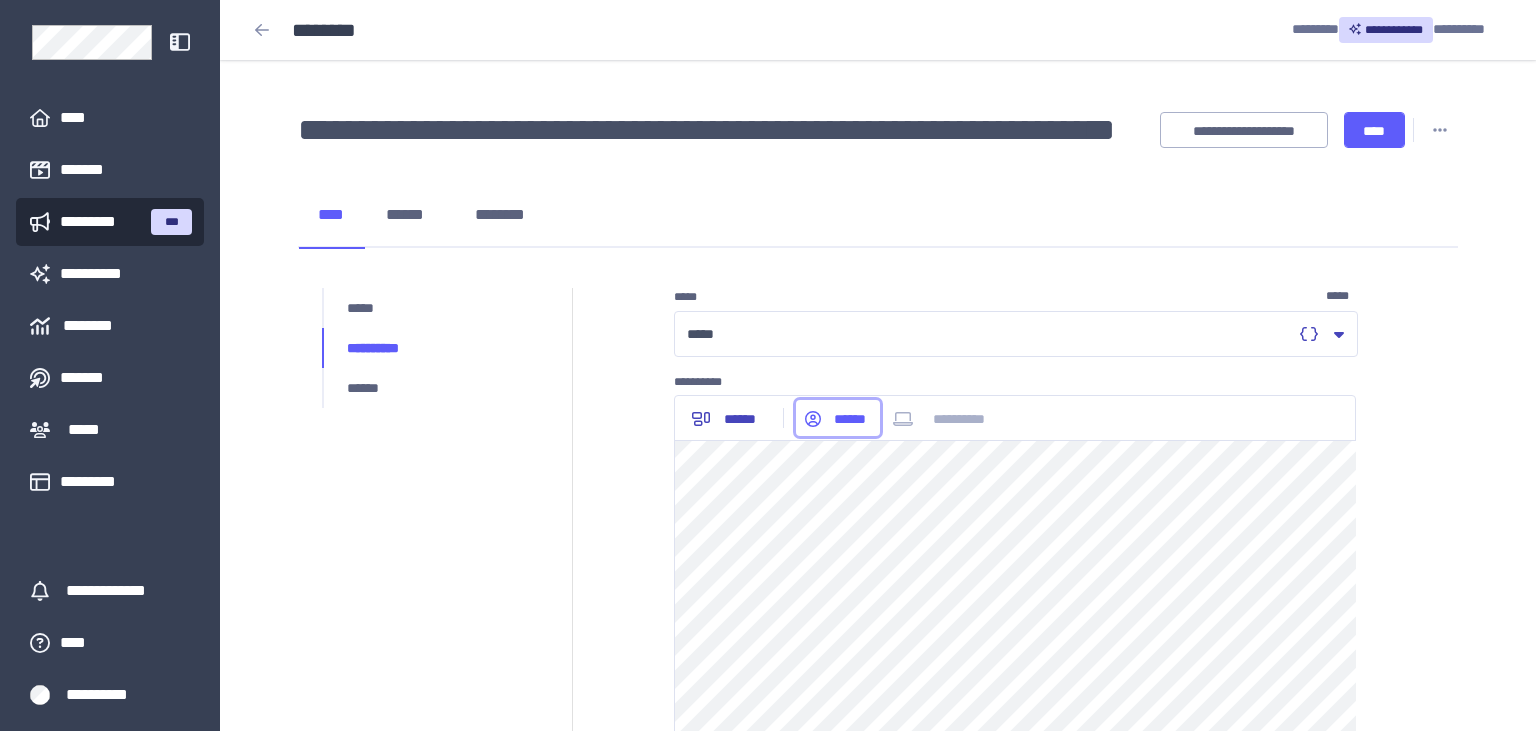 type 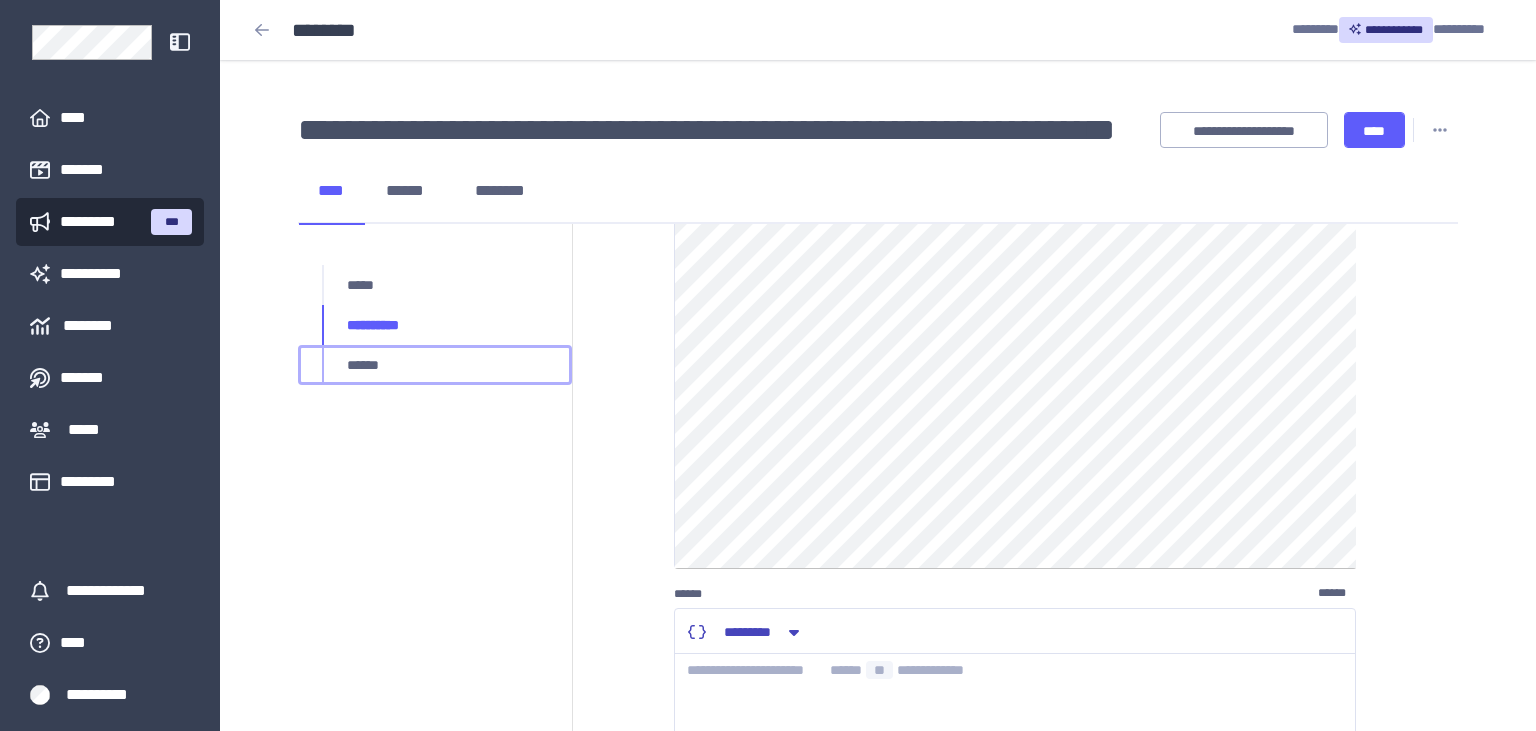click on "******" at bounding box center [435, 365] 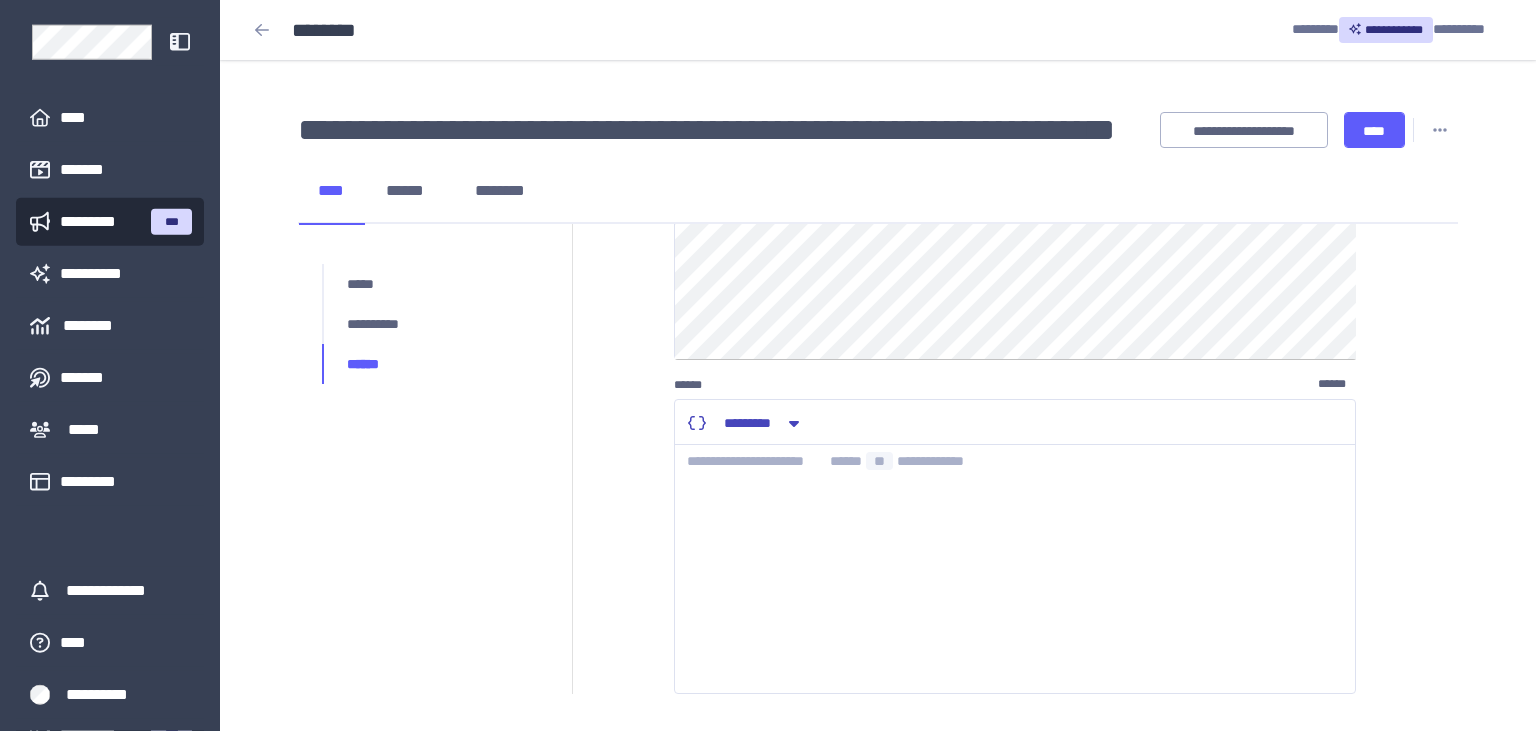 scroll, scrollTop: 466, scrollLeft: 0, axis: vertical 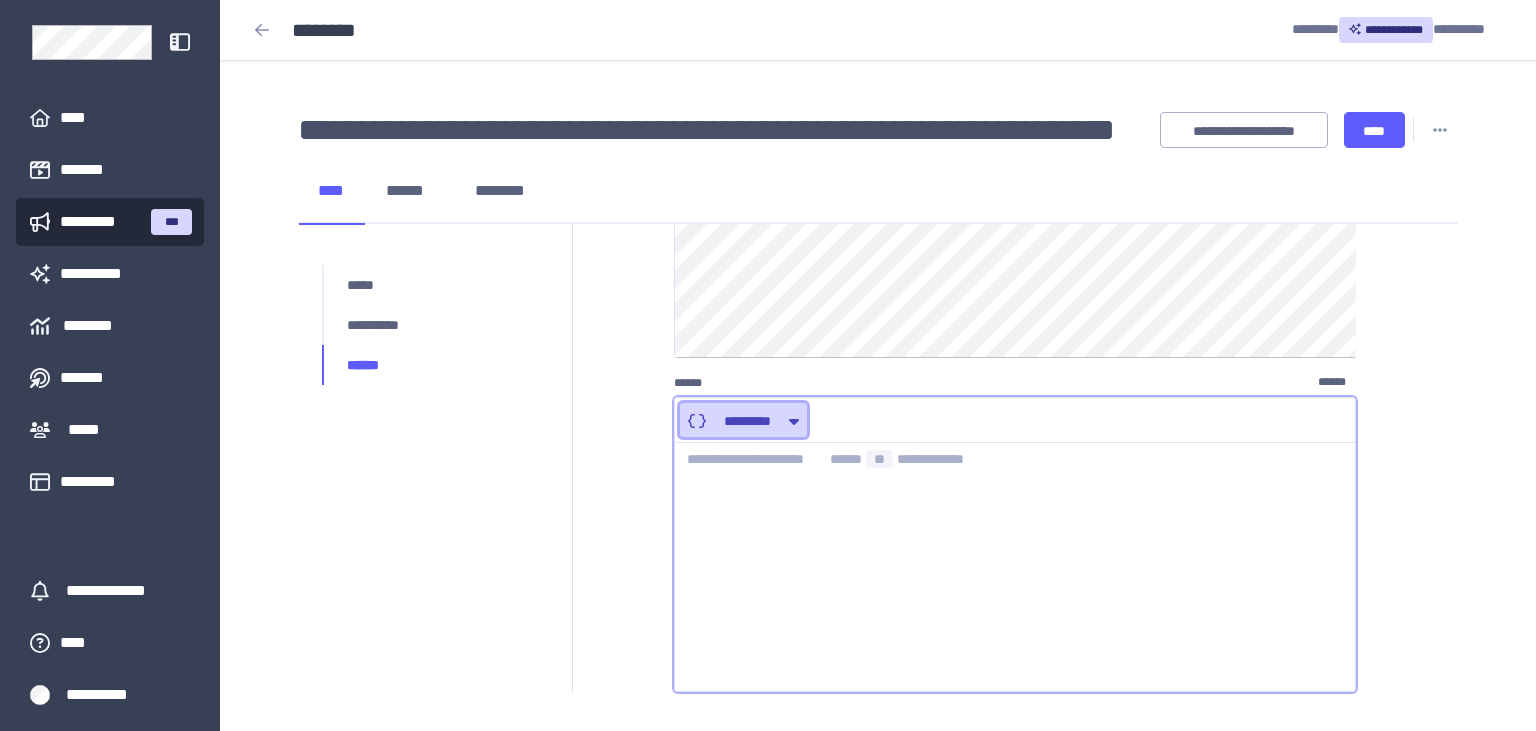 click on "*********" at bounding box center (747, 421) 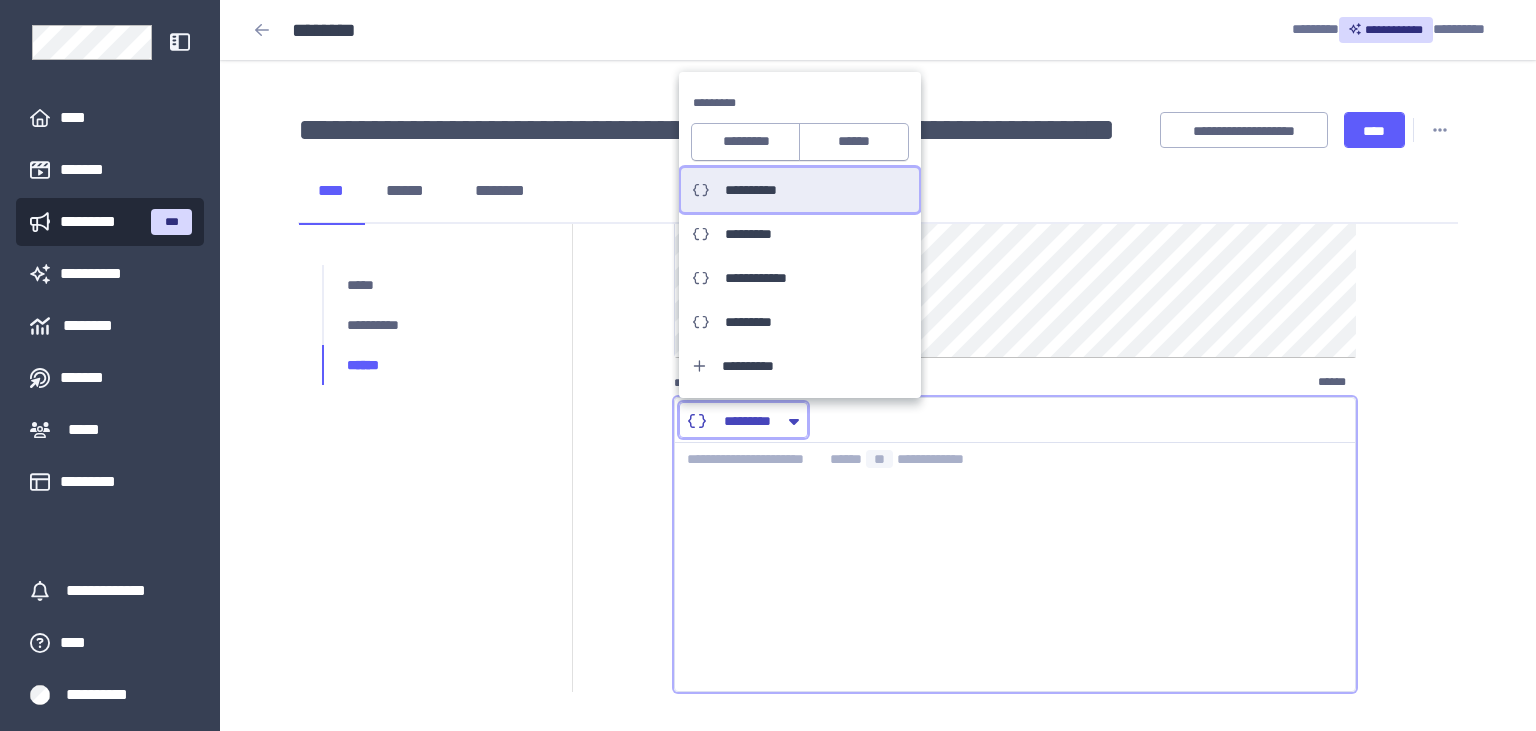 click on "**********" at bounding box center (760, 190) 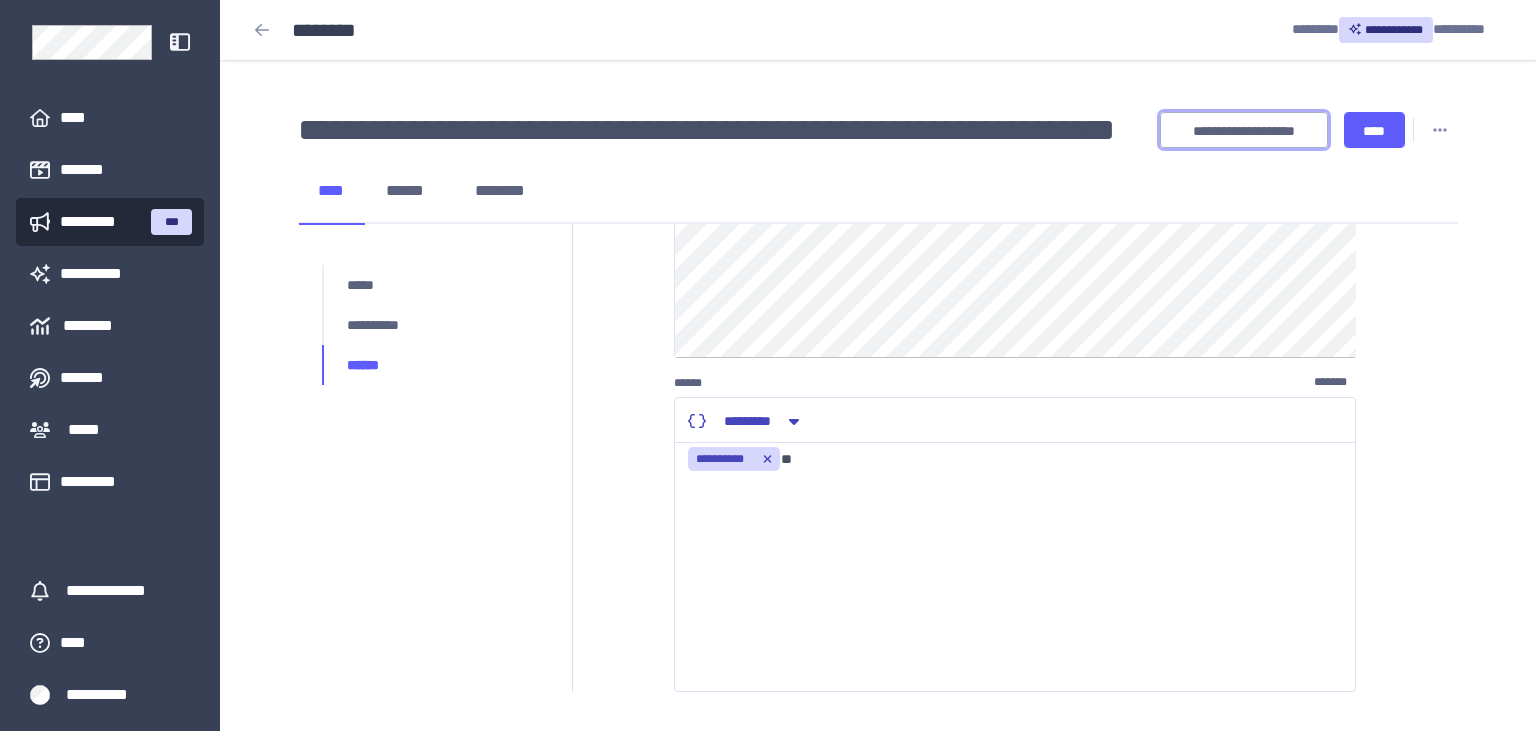 click on "**********" at bounding box center [1244, 131] 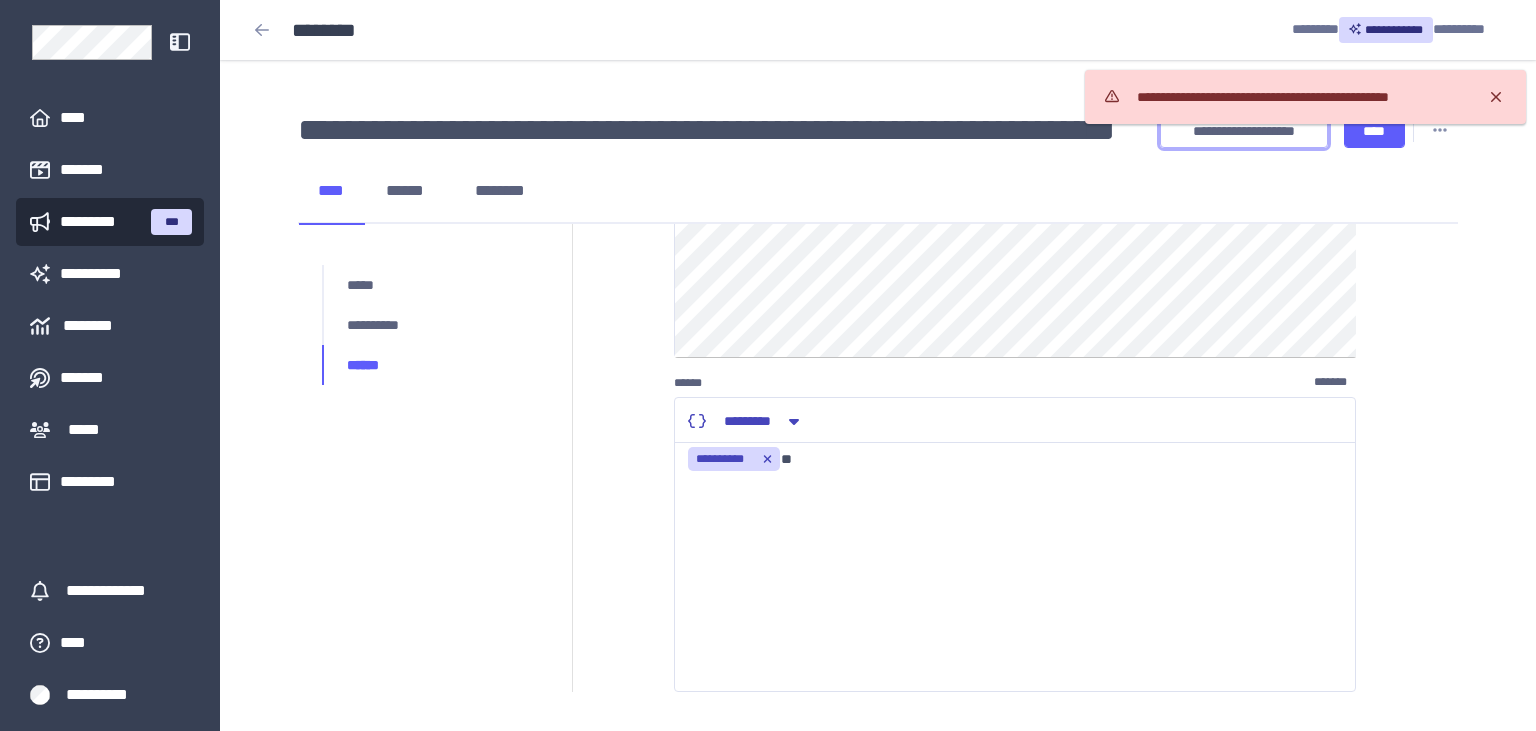 type 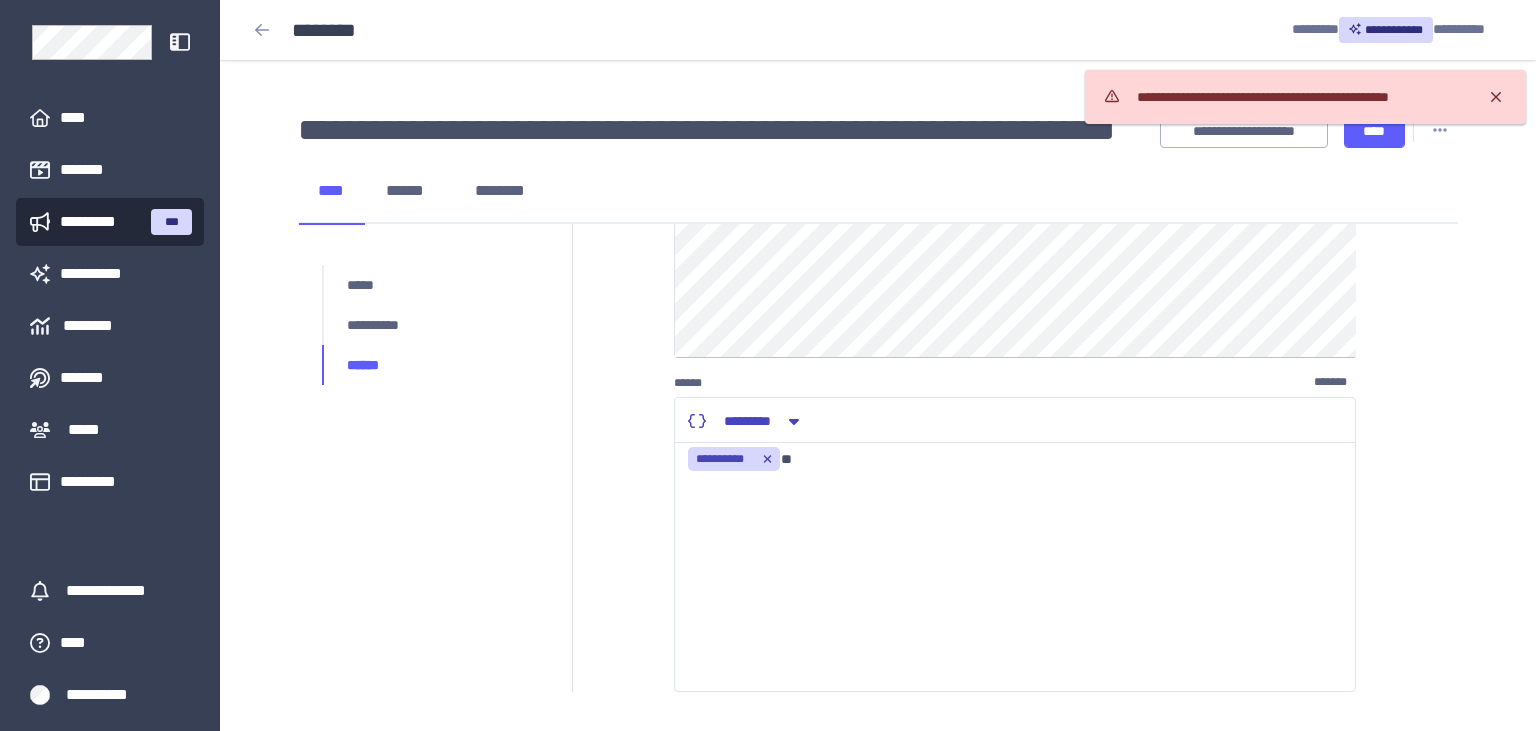 click on "**********" at bounding box center (1305, 97) 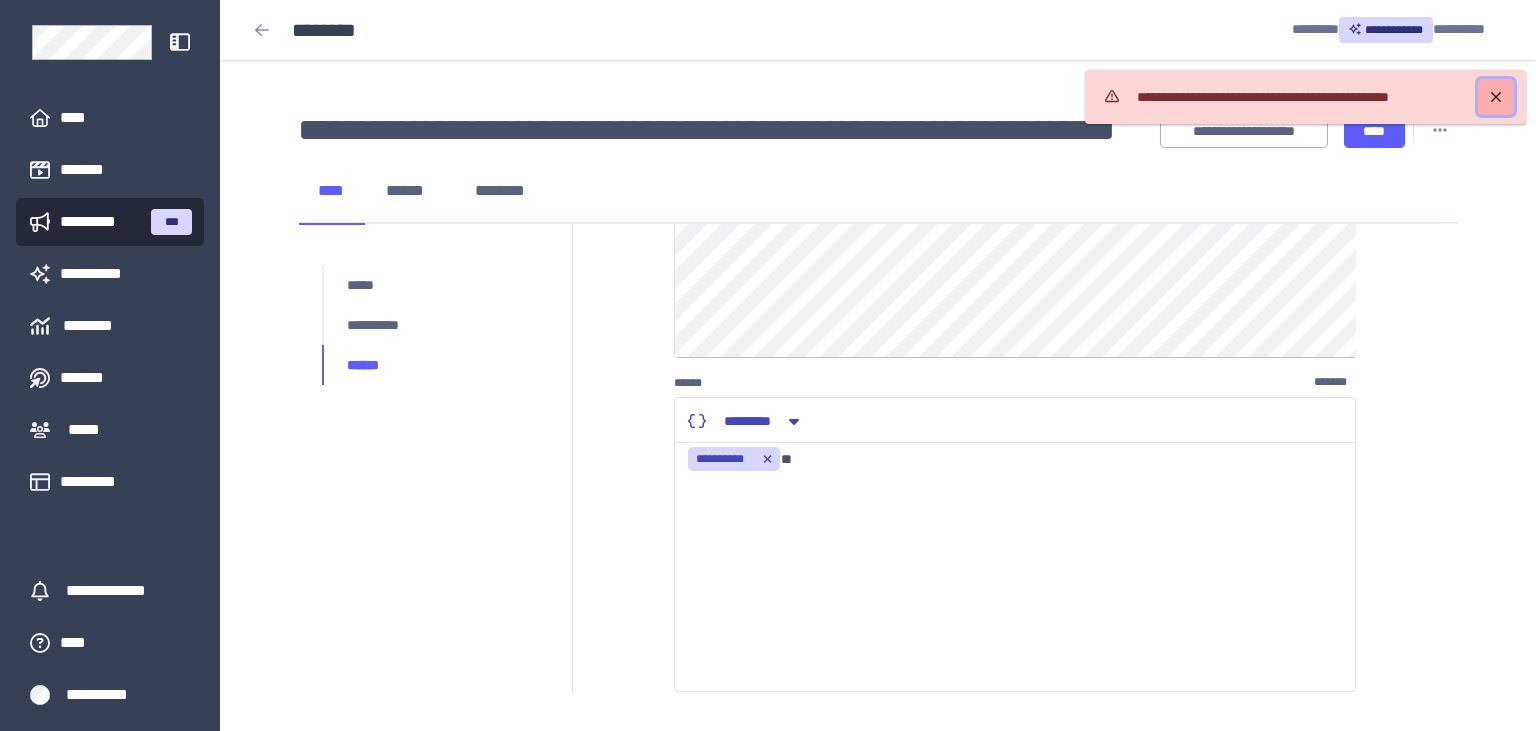 click 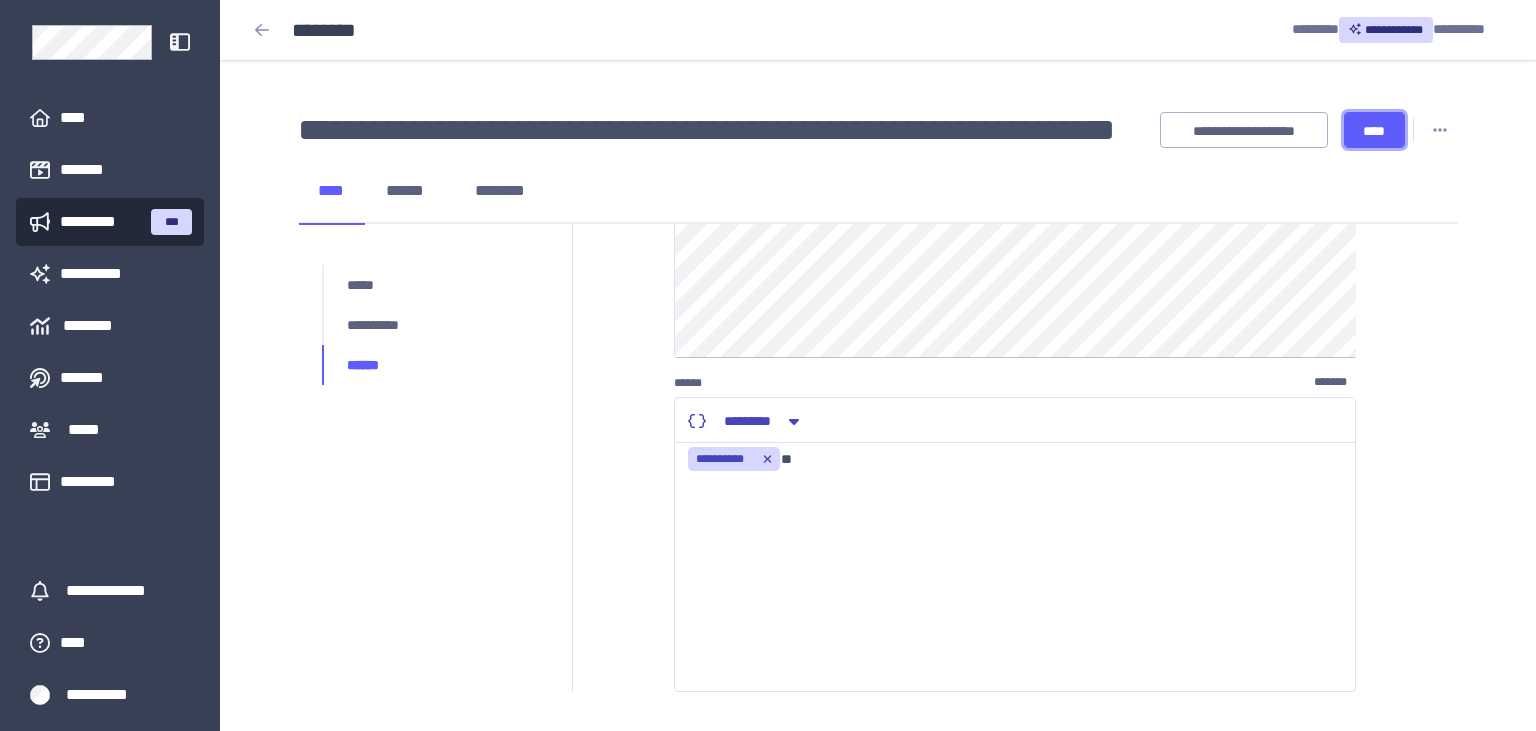 click on "****" at bounding box center (1374, 130) 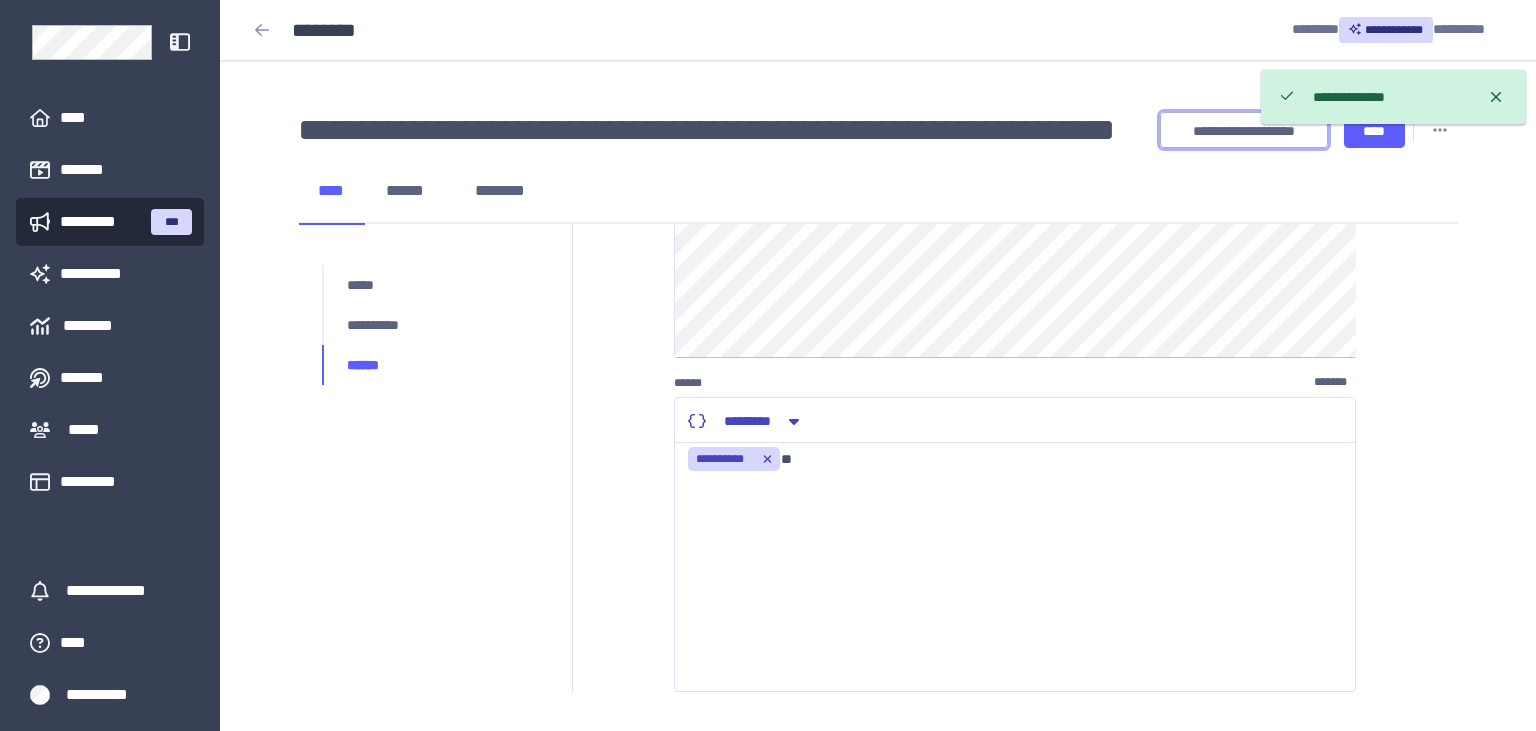 click on "**********" at bounding box center [1244, 131] 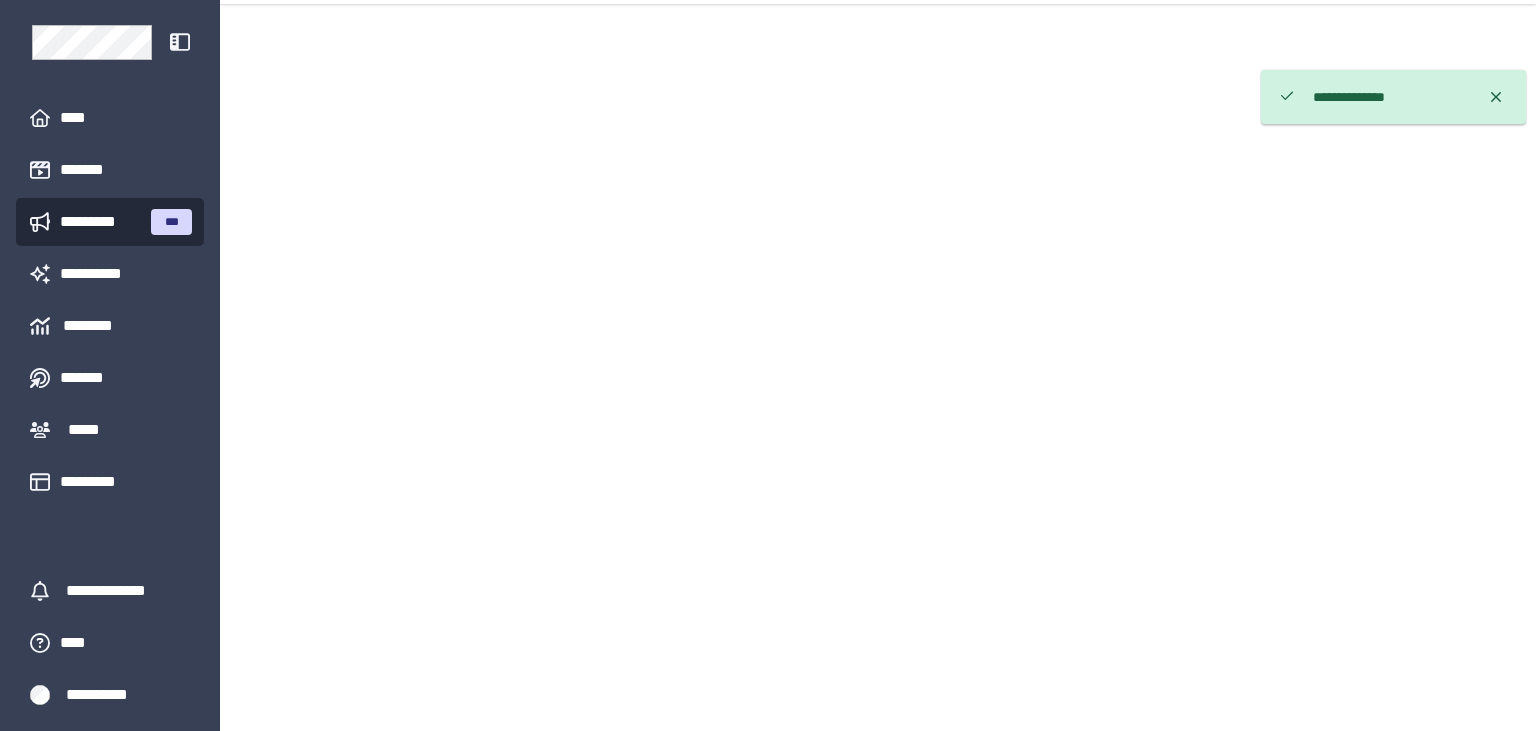 scroll, scrollTop: 0, scrollLeft: 0, axis: both 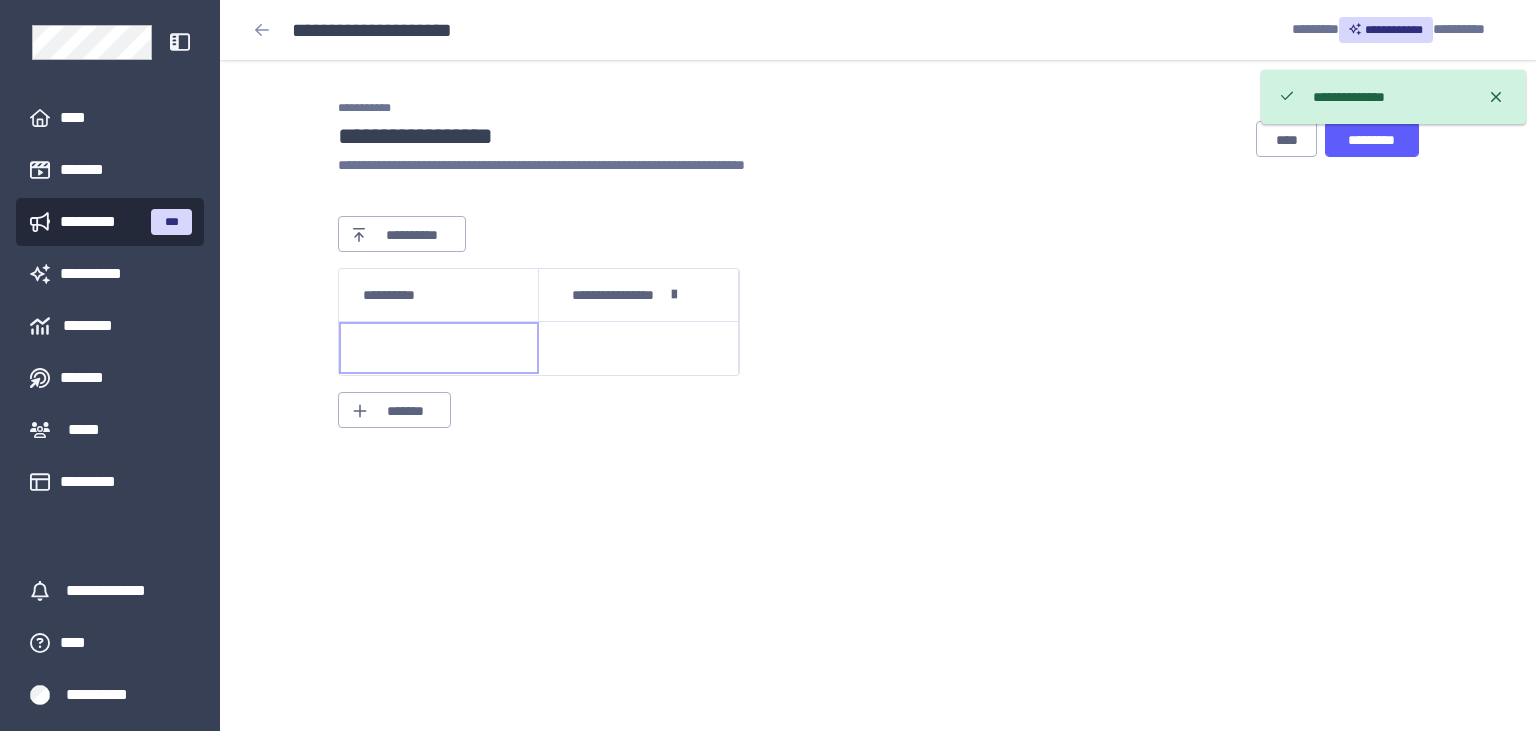 click at bounding box center [439, 348] 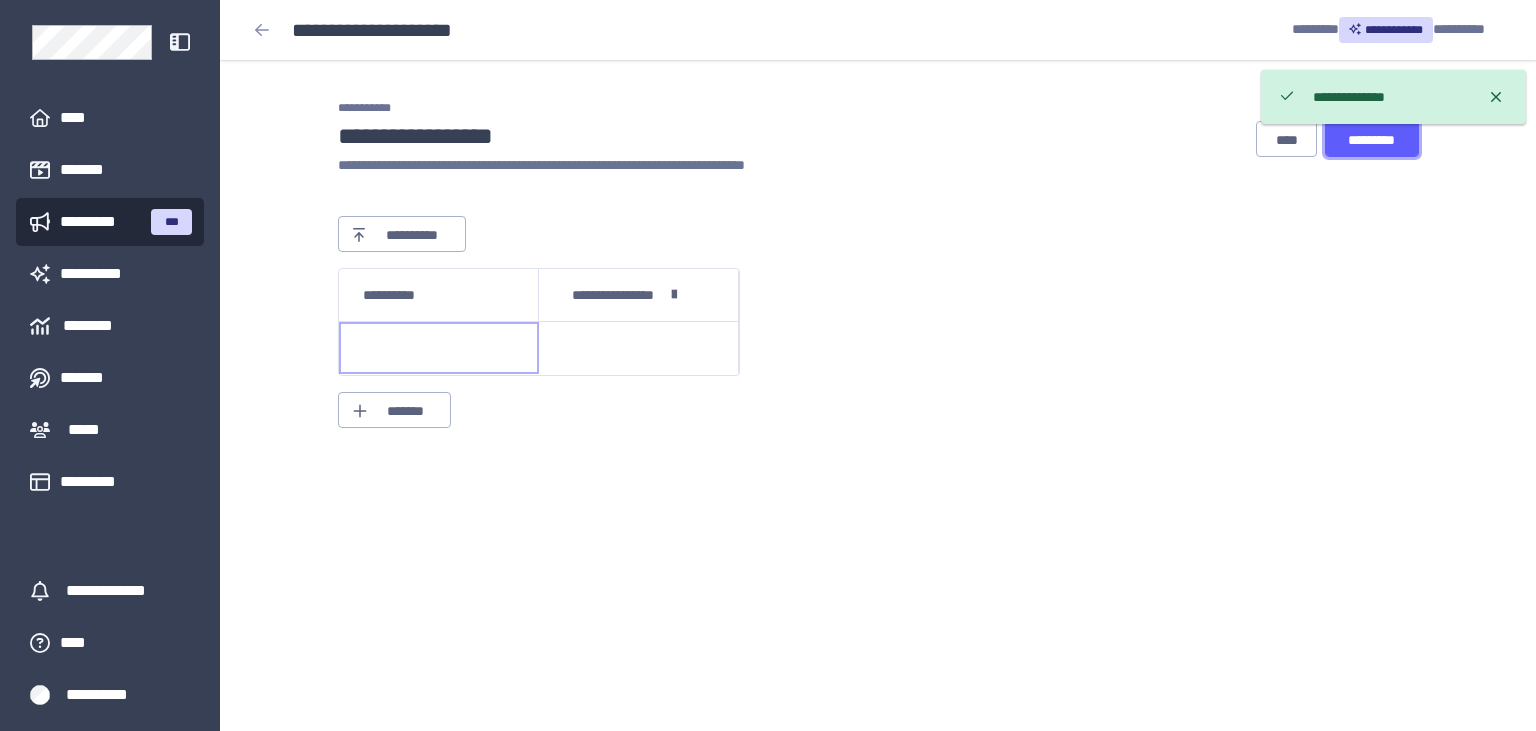 click on "*********" at bounding box center [1372, 140] 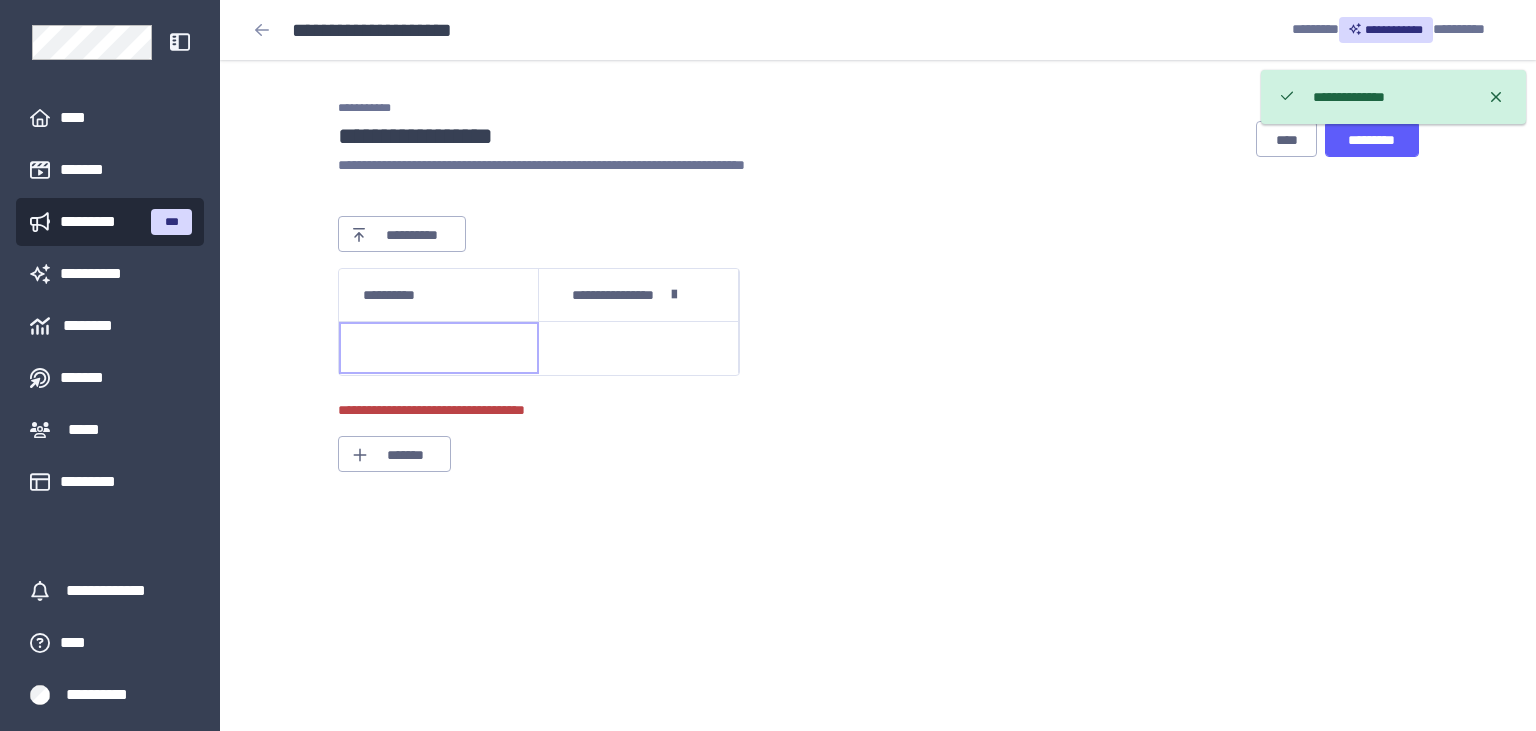 click at bounding box center (439, 348) 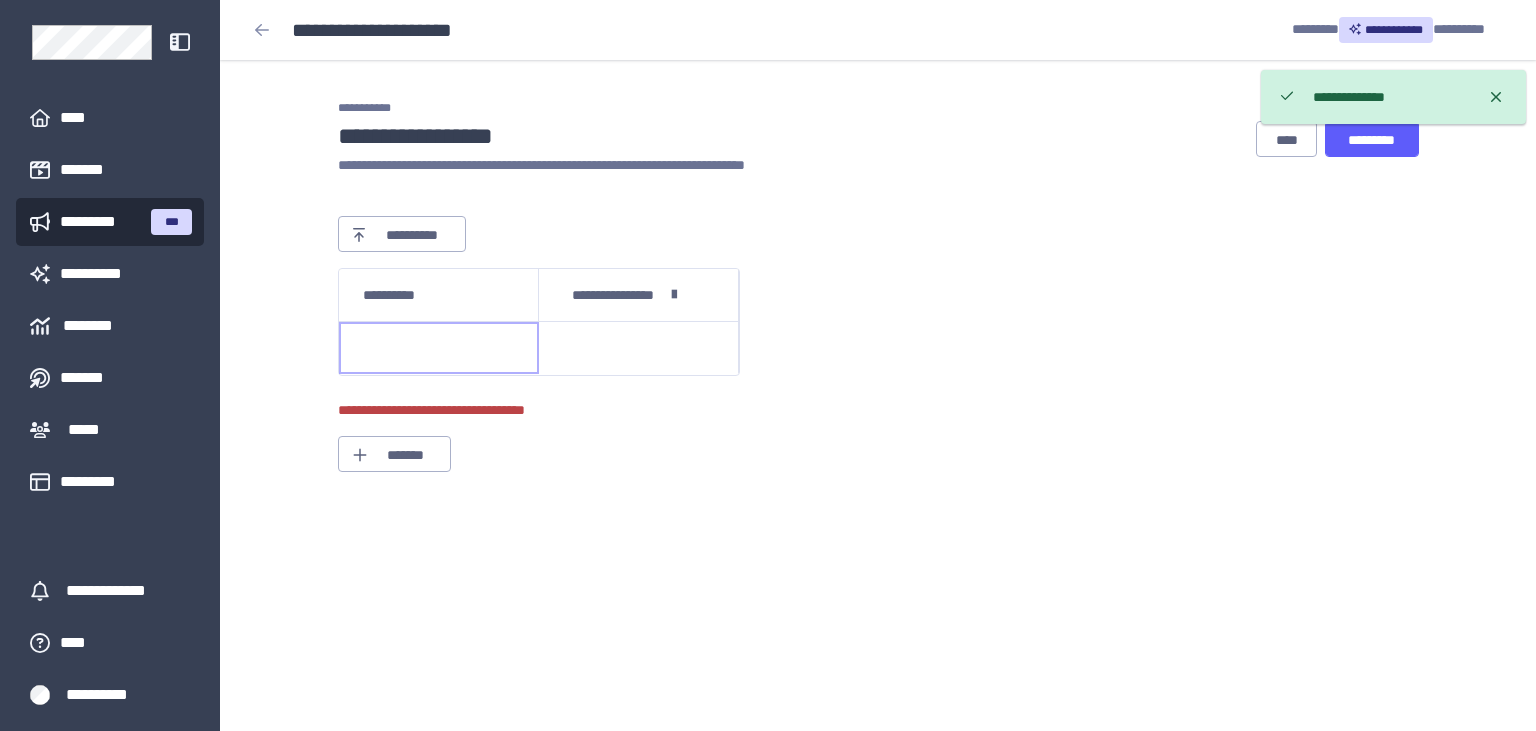 click at bounding box center [439, 348] 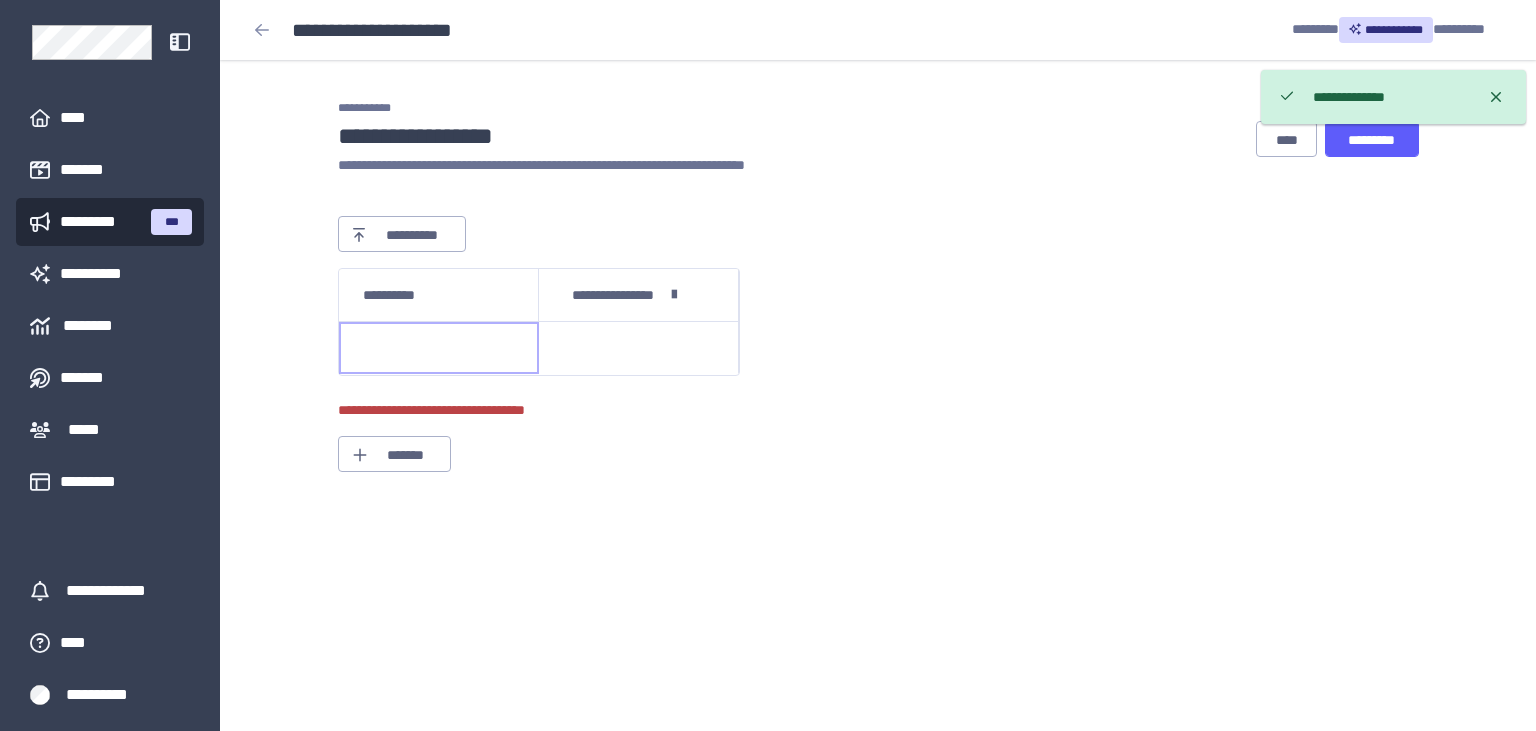 click at bounding box center (439, 348) 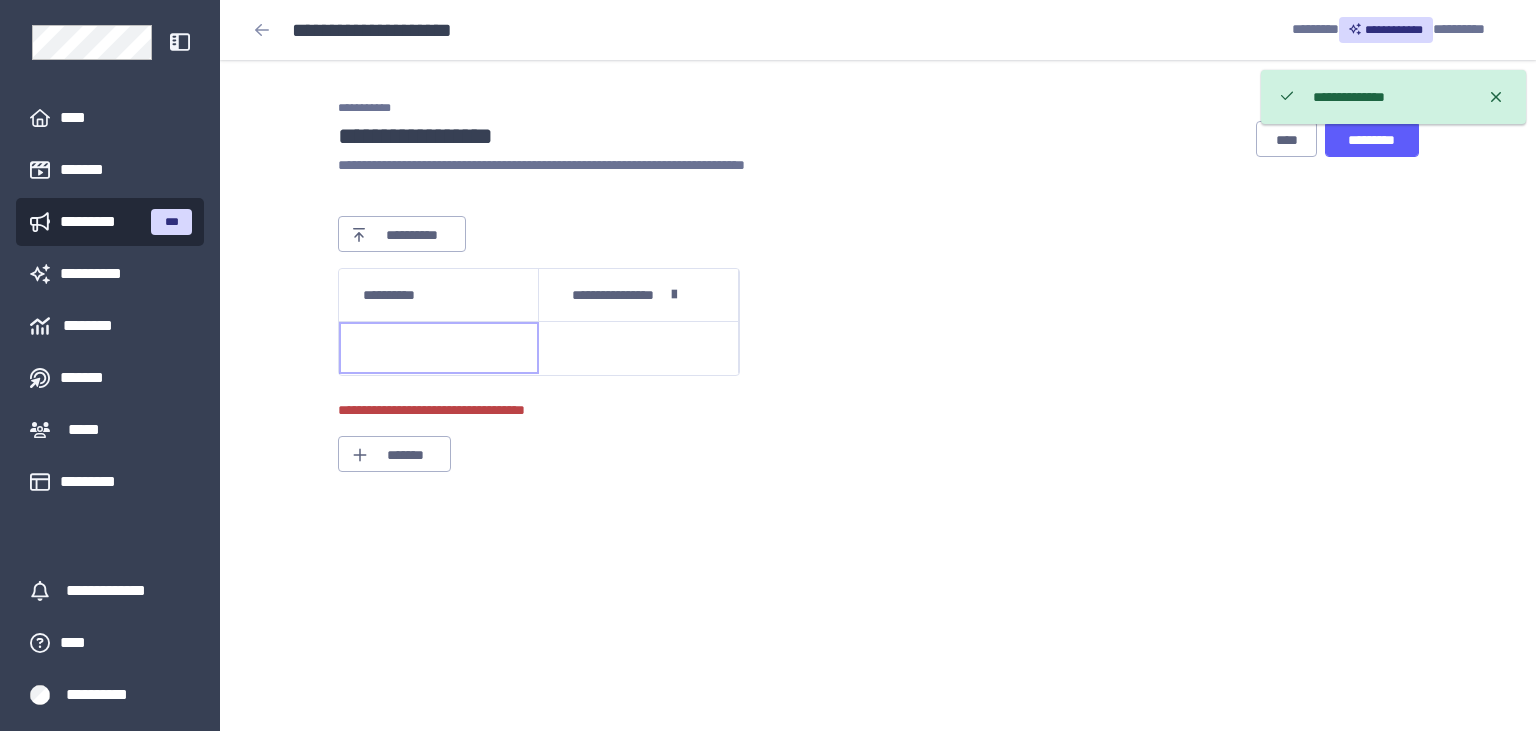 click at bounding box center [439, 348] 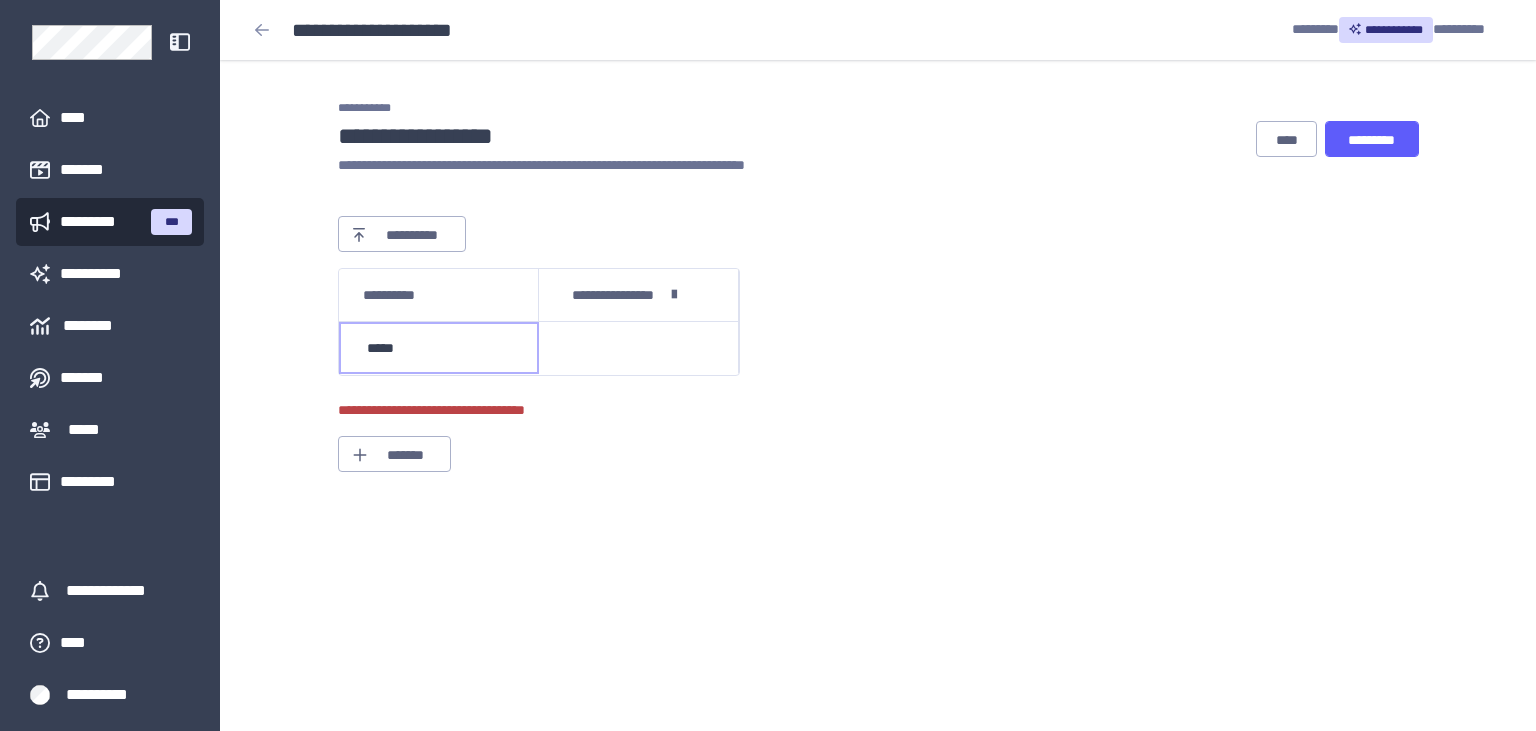 type on "******" 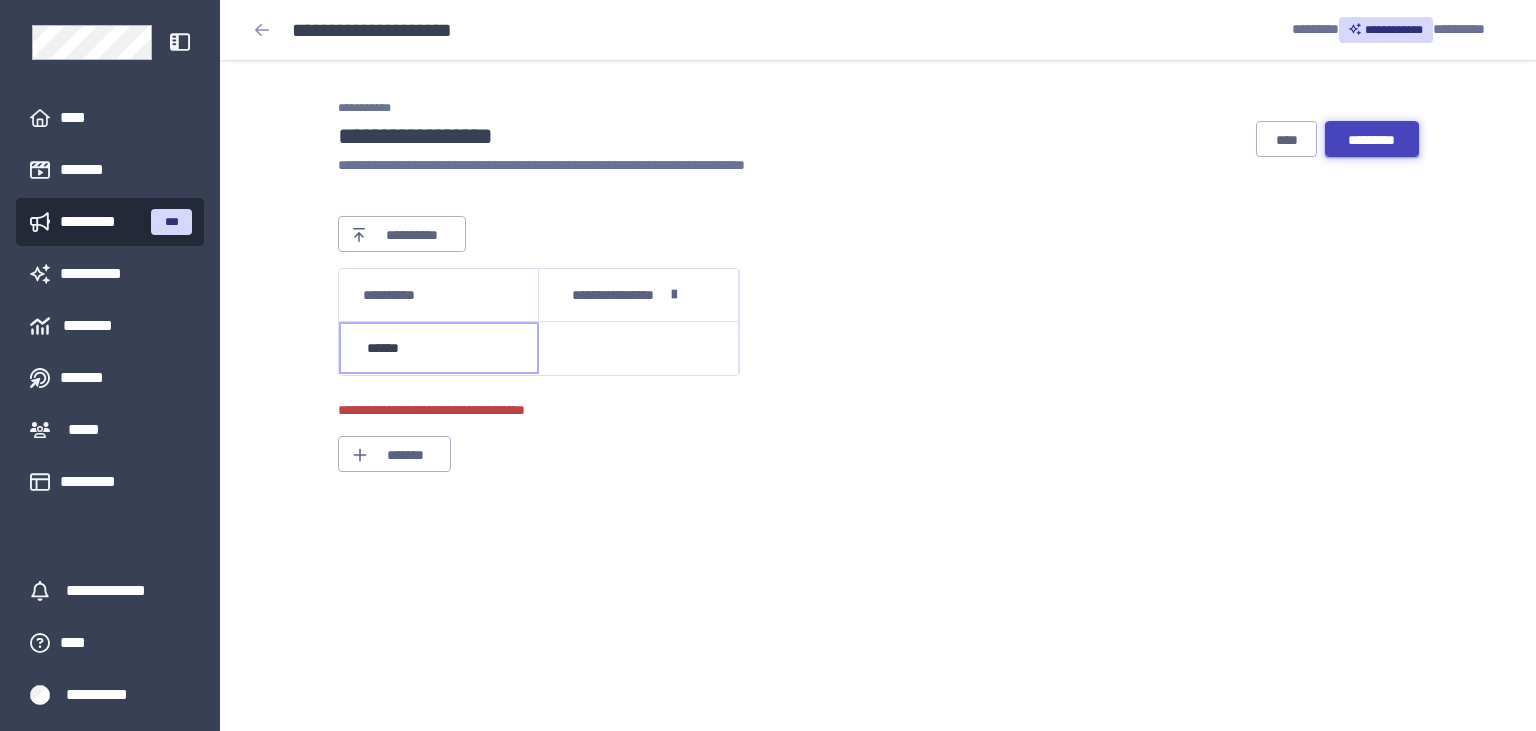 click on "*********" at bounding box center (1372, 139) 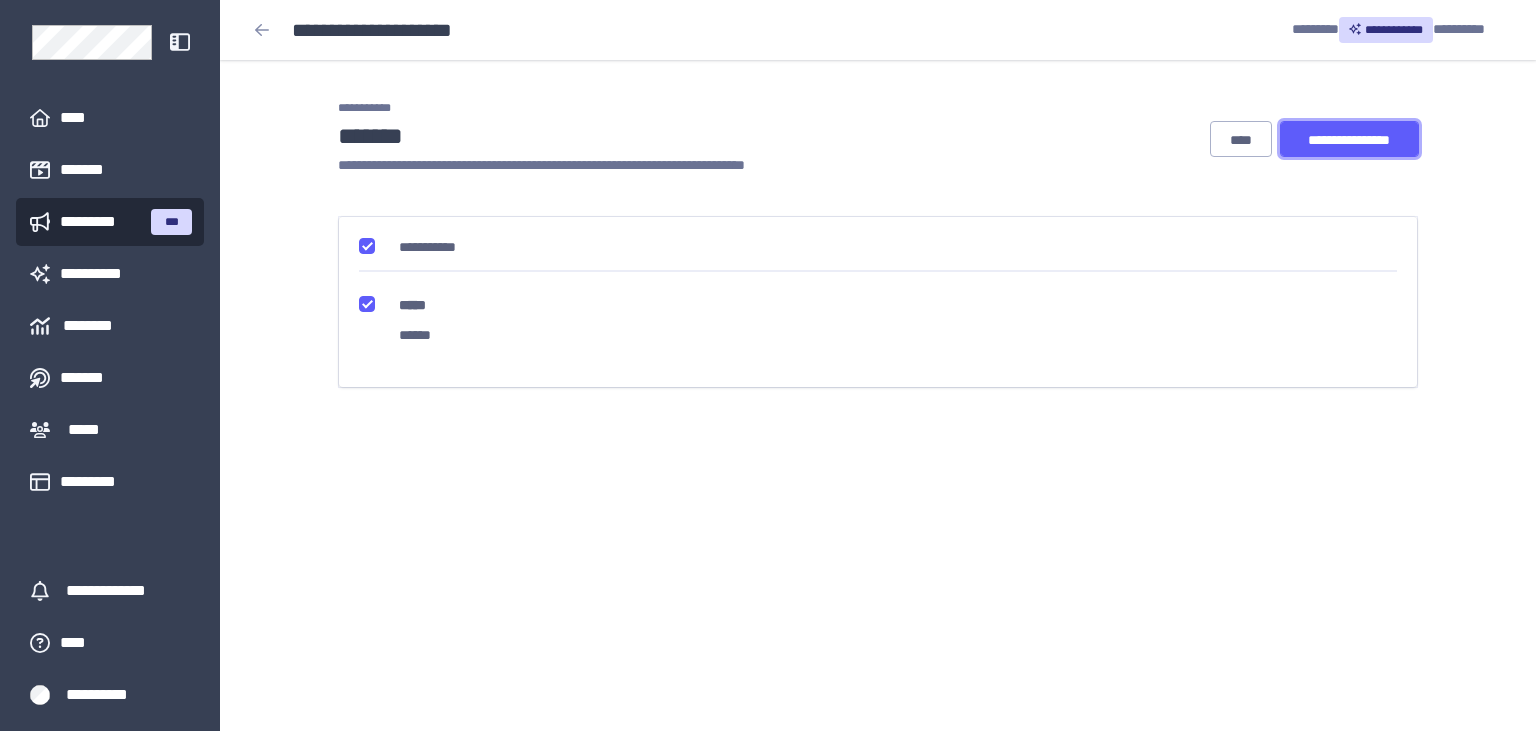 click on "**********" at bounding box center (1349, 140) 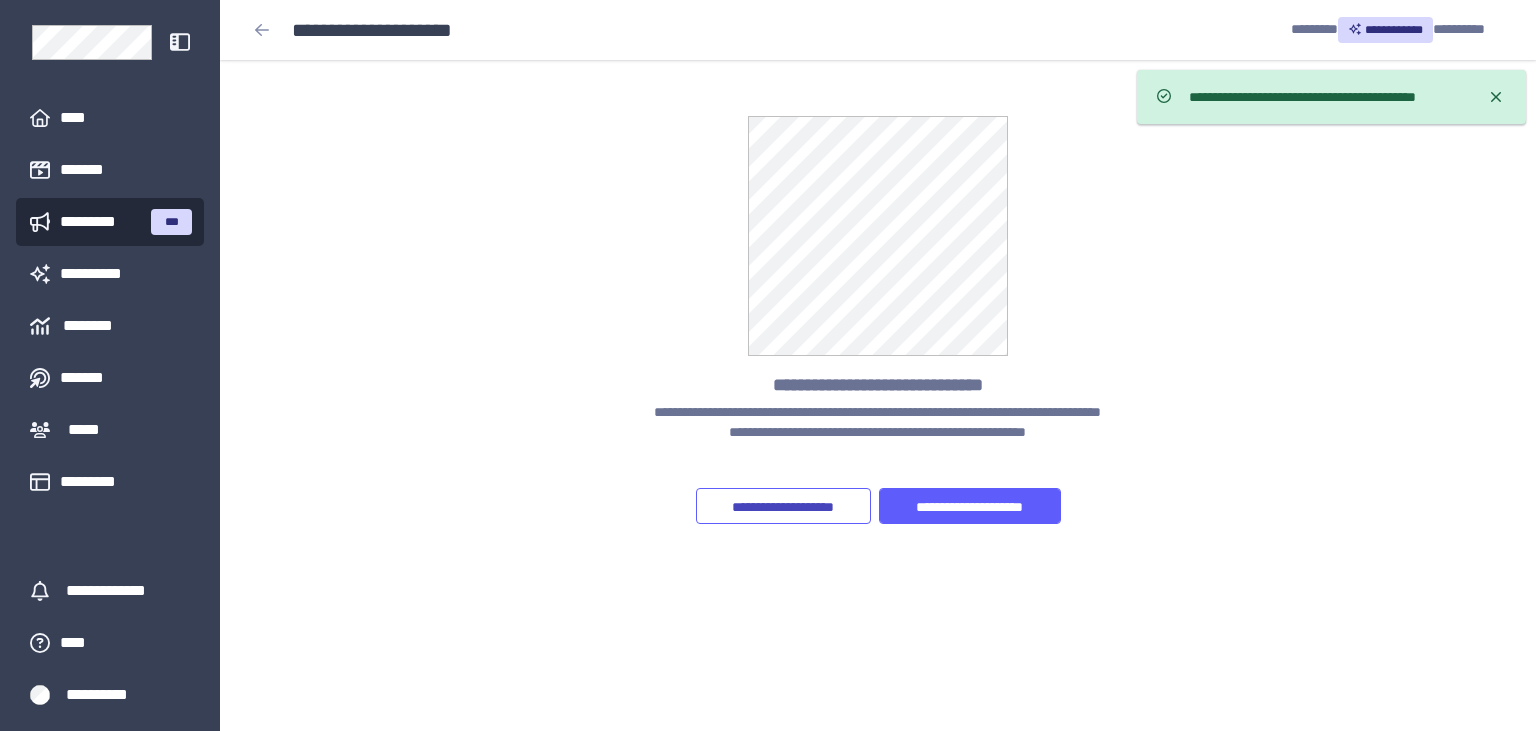 click on "*********" at bounding box center (100, 222) 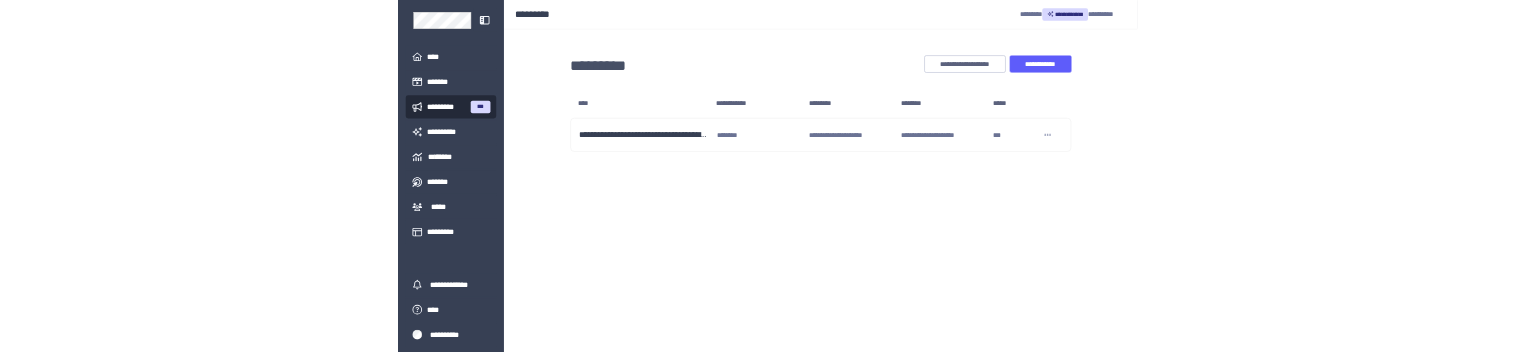 scroll, scrollTop: 0, scrollLeft: 0, axis: both 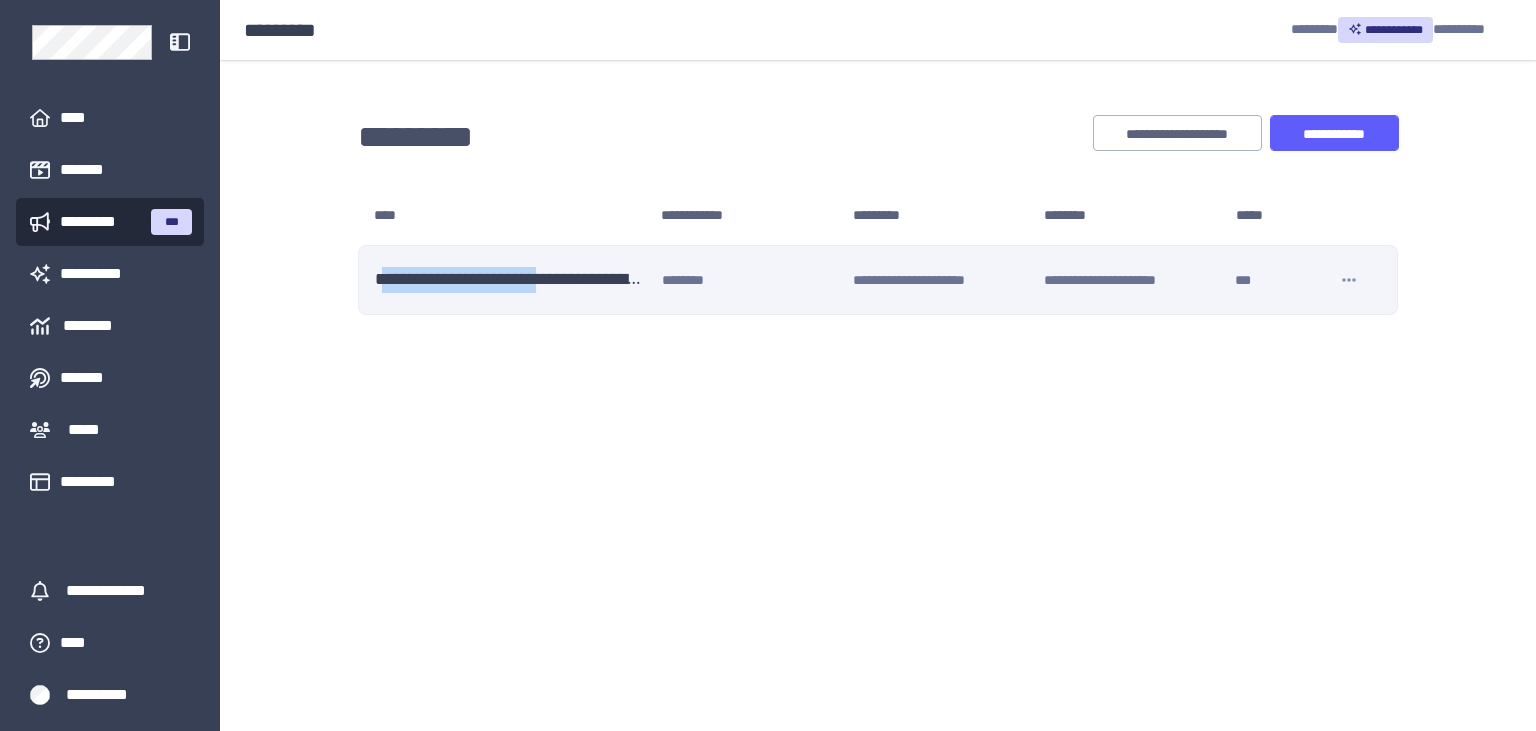drag, startPoint x: 388, startPoint y: 281, endPoint x: 566, endPoint y: 297, distance: 178.71765 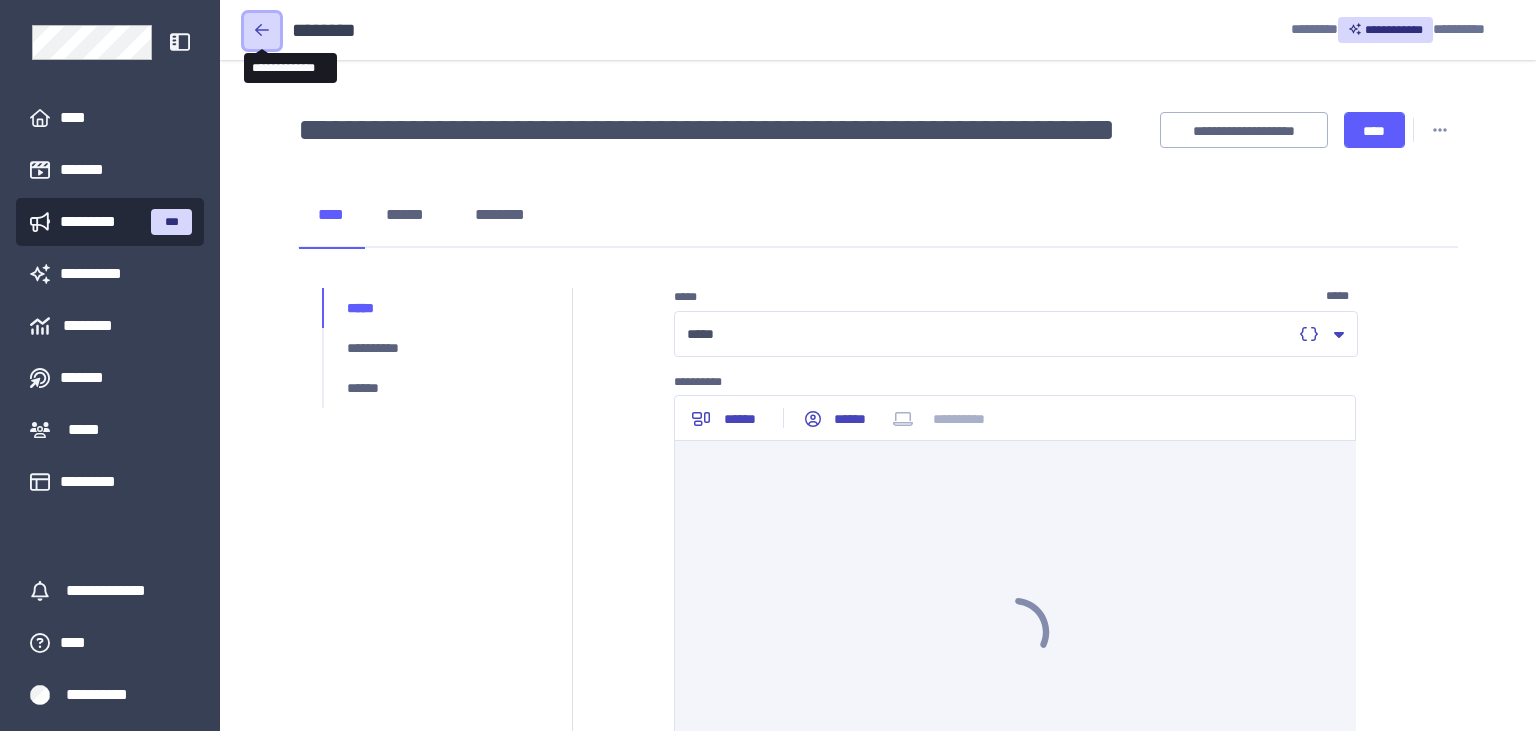 click 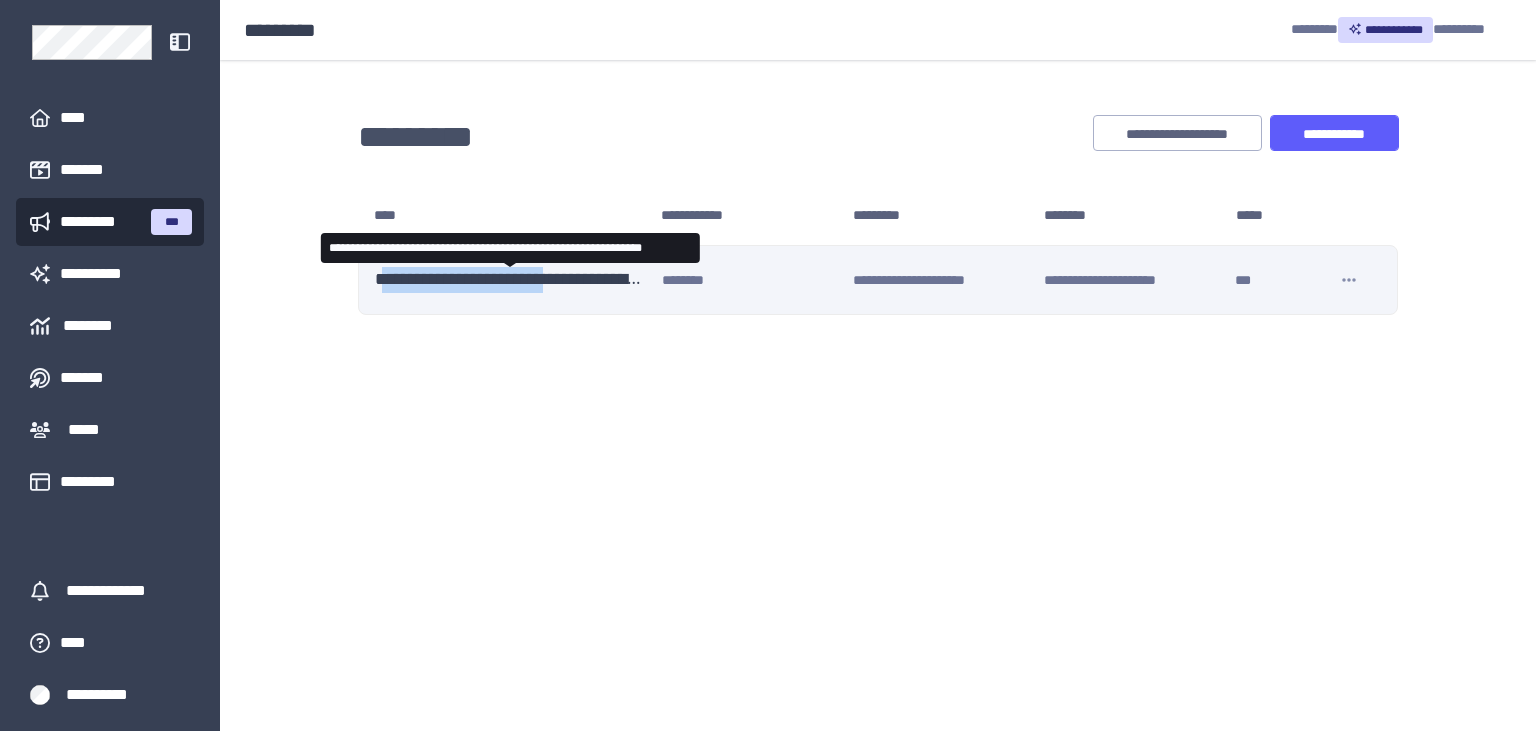 drag, startPoint x: 384, startPoint y: 282, endPoint x: 574, endPoint y: 285, distance: 190.02368 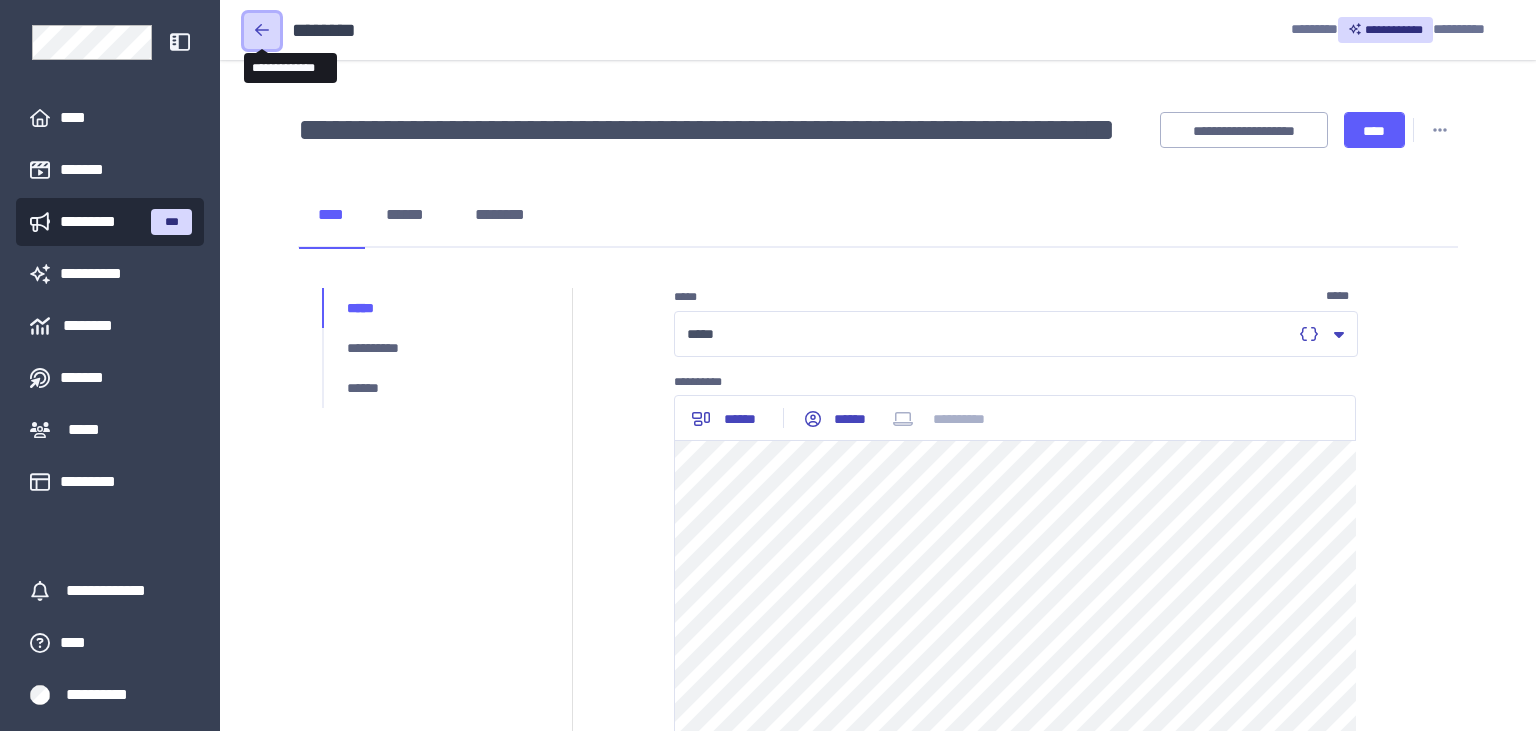 click 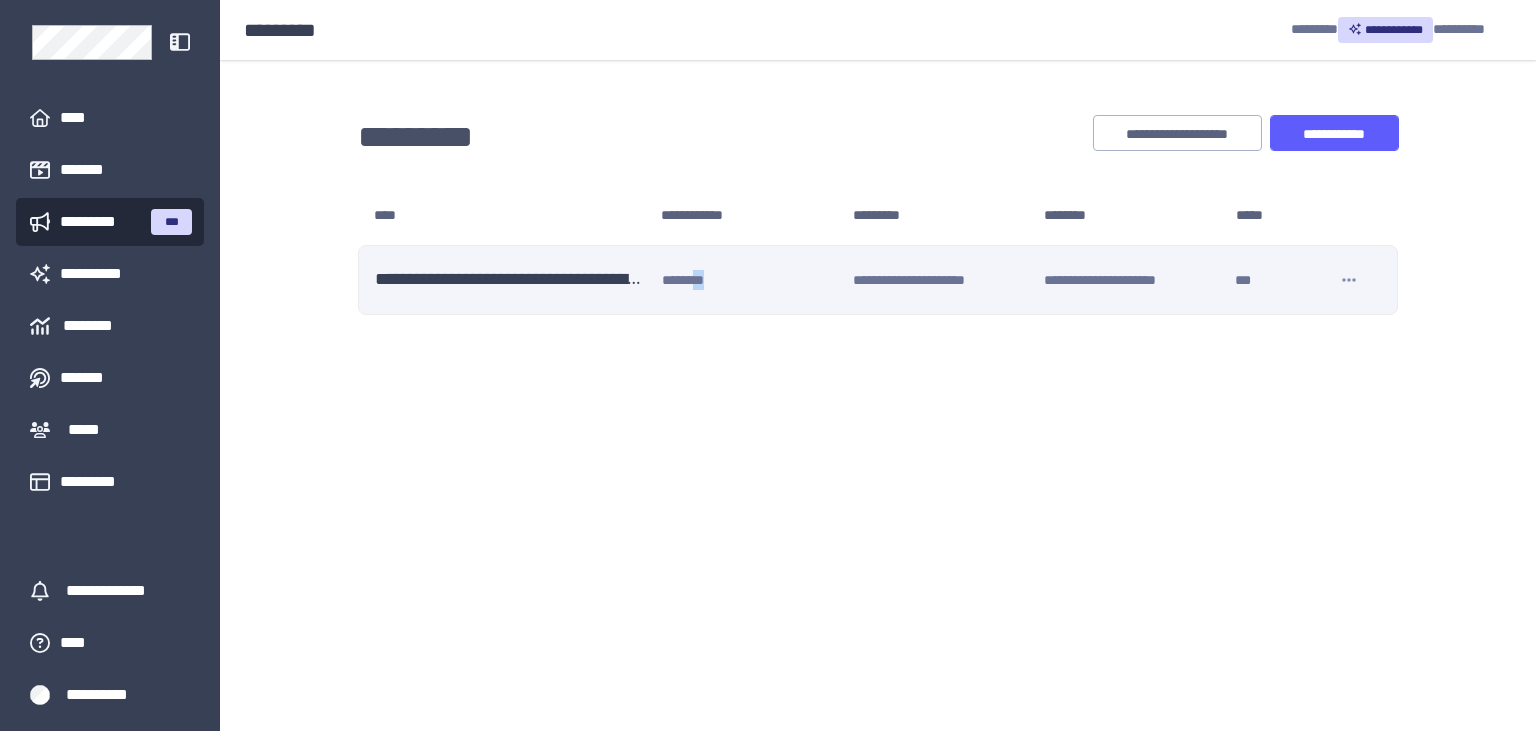 drag, startPoint x: 697, startPoint y: 282, endPoint x: 726, endPoint y: 281, distance: 29.017237 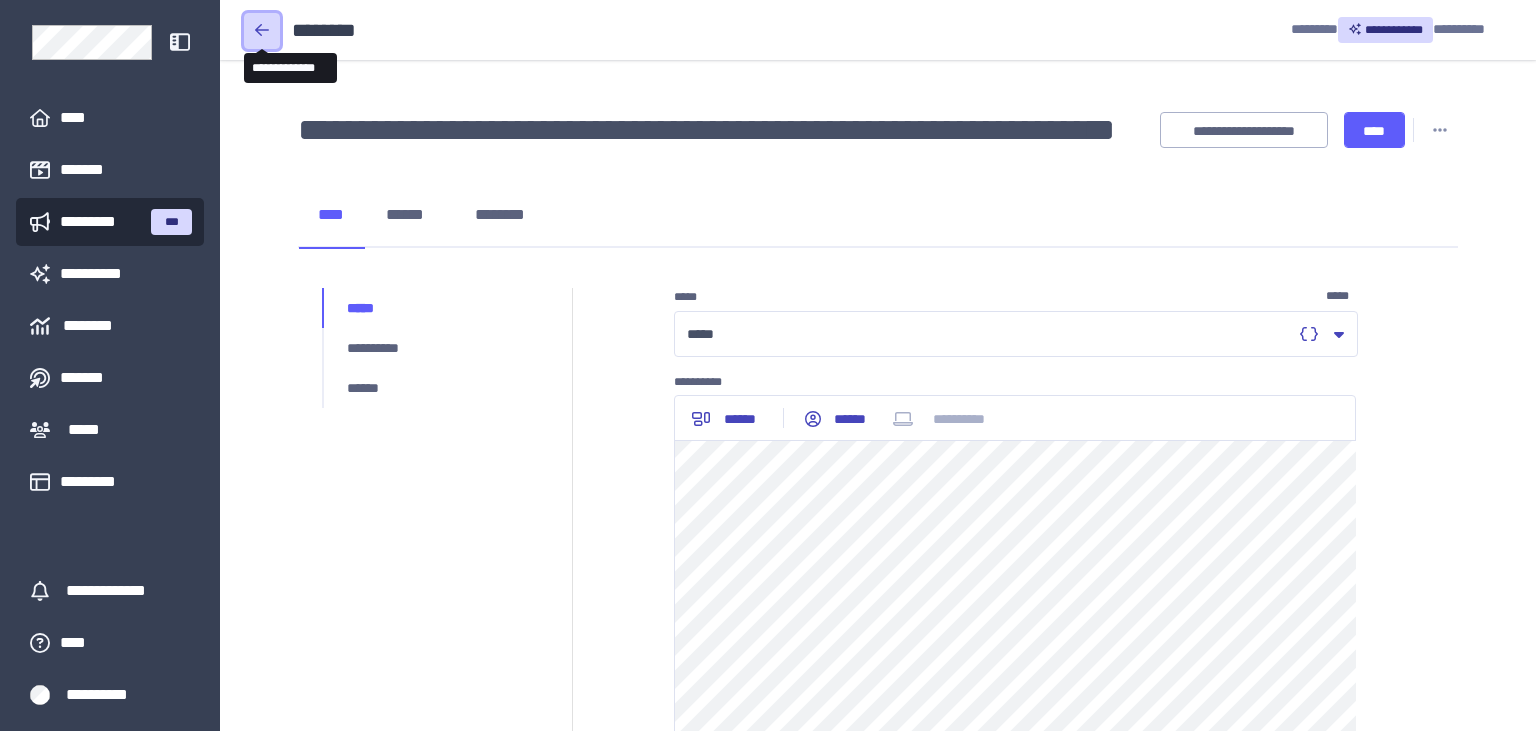 click 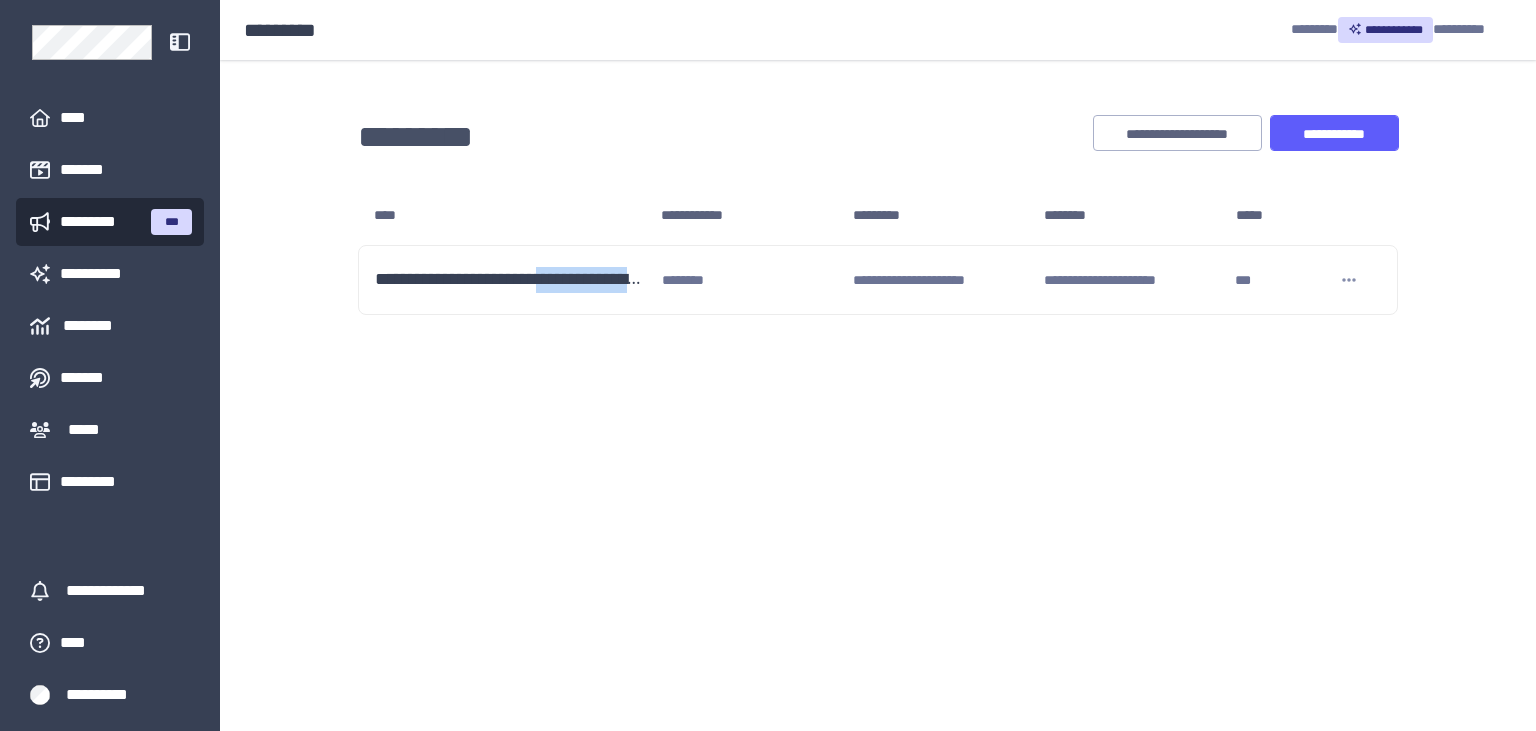 drag, startPoint x: 569, startPoint y: 346, endPoint x: 664, endPoint y: 315, distance: 99.92998 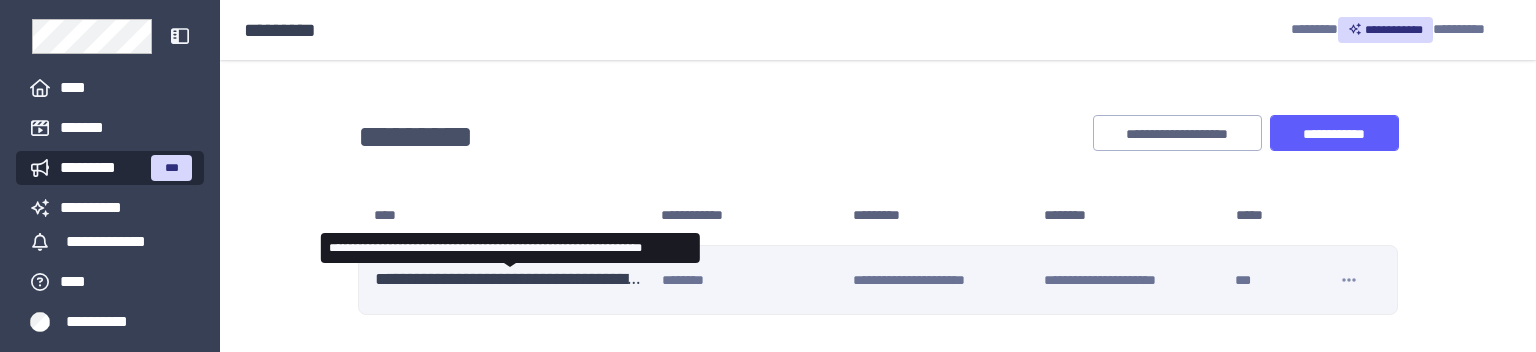 click on "**********" at bounding box center (510, 280) 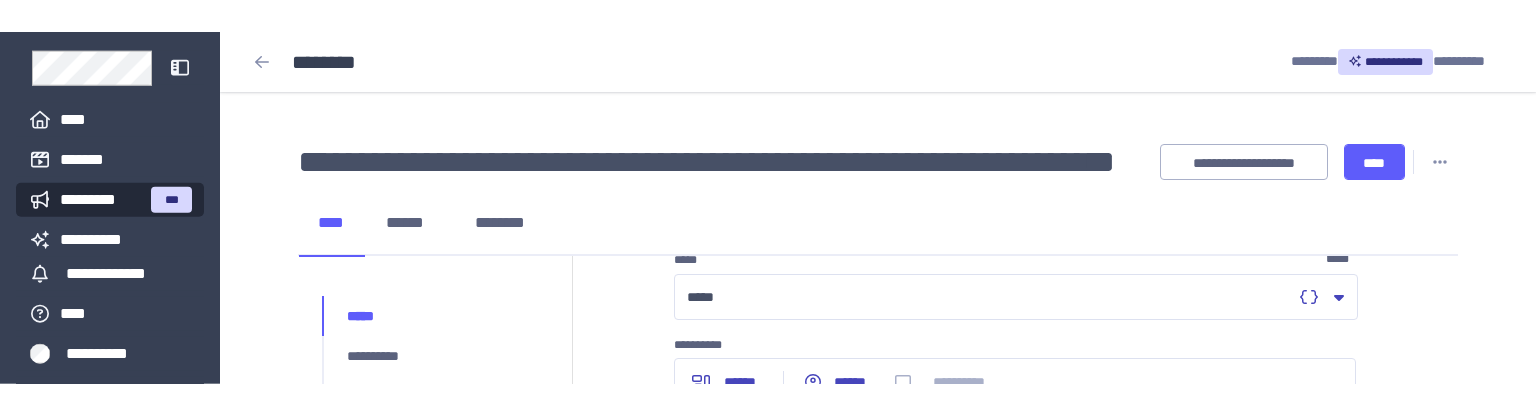 scroll, scrollTop: 105, scrollLeft: 0, axis: vertical 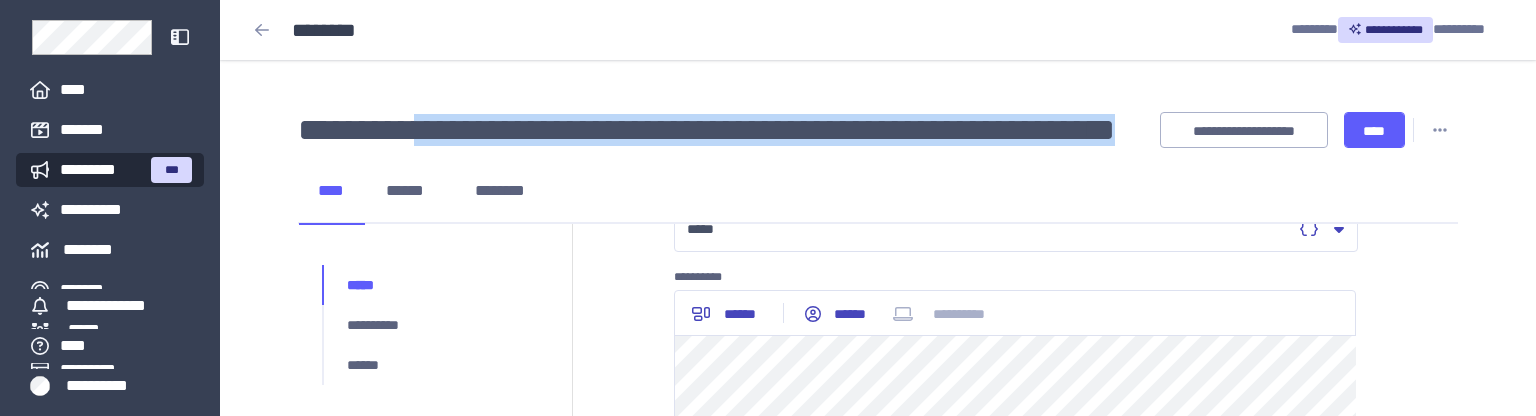drag, startPoint x: 423, startPoint y: 110, endPoint x: 550, endPoint y: 139, distance: 130.26895 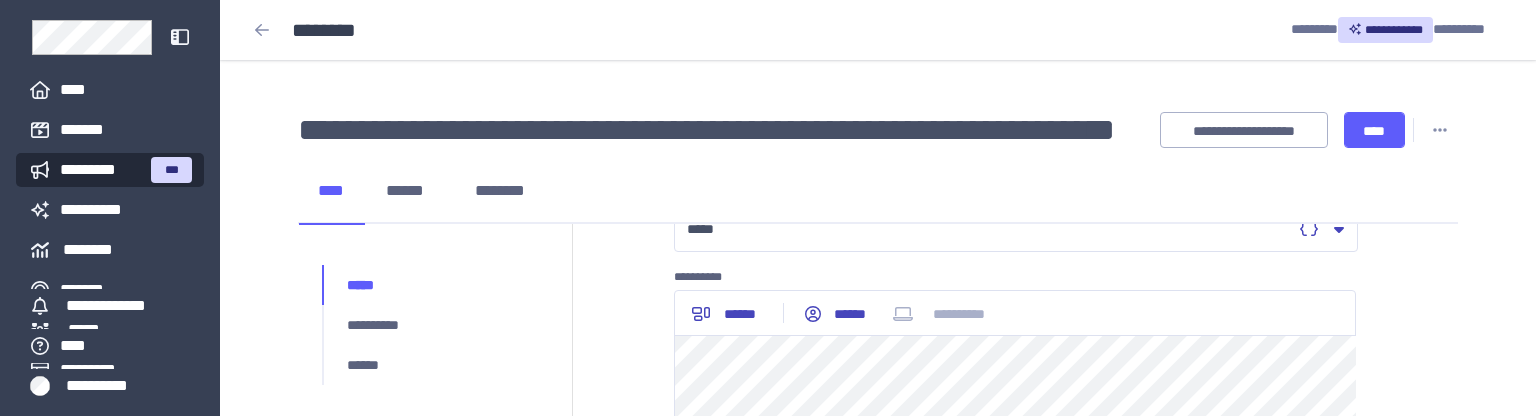 click on "**********" at bounding box center [878, 504] 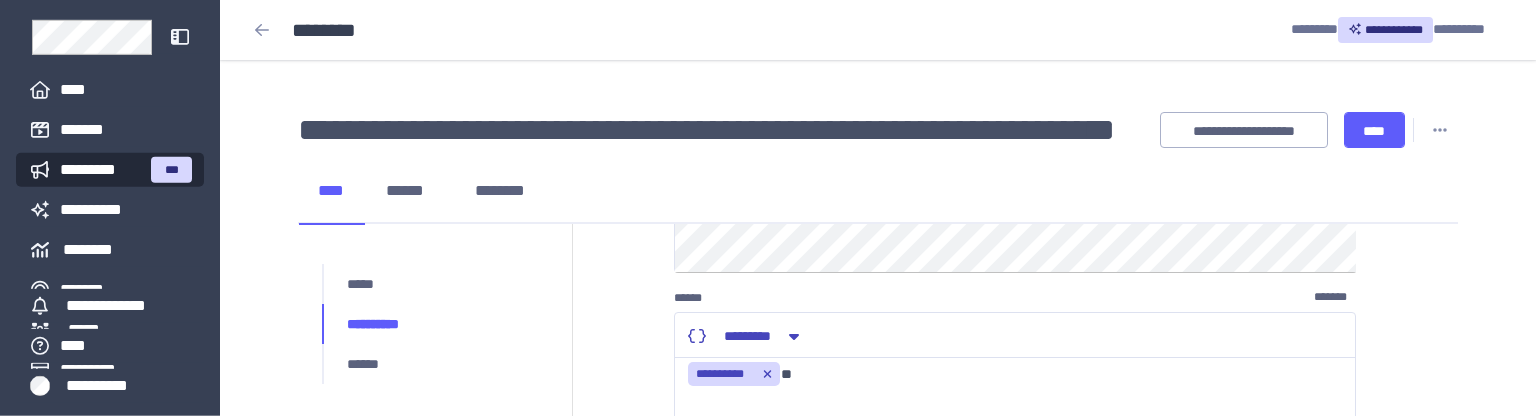 scroll, scrollTop: 422, scrollLeft: 0, axis: vertical 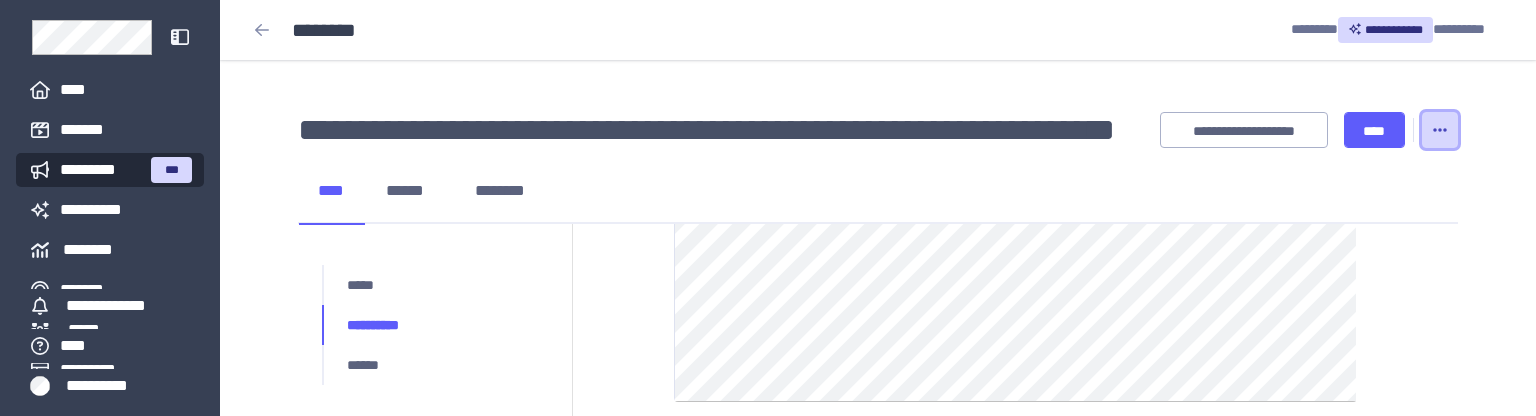 click at bounding box center (1440, 130) 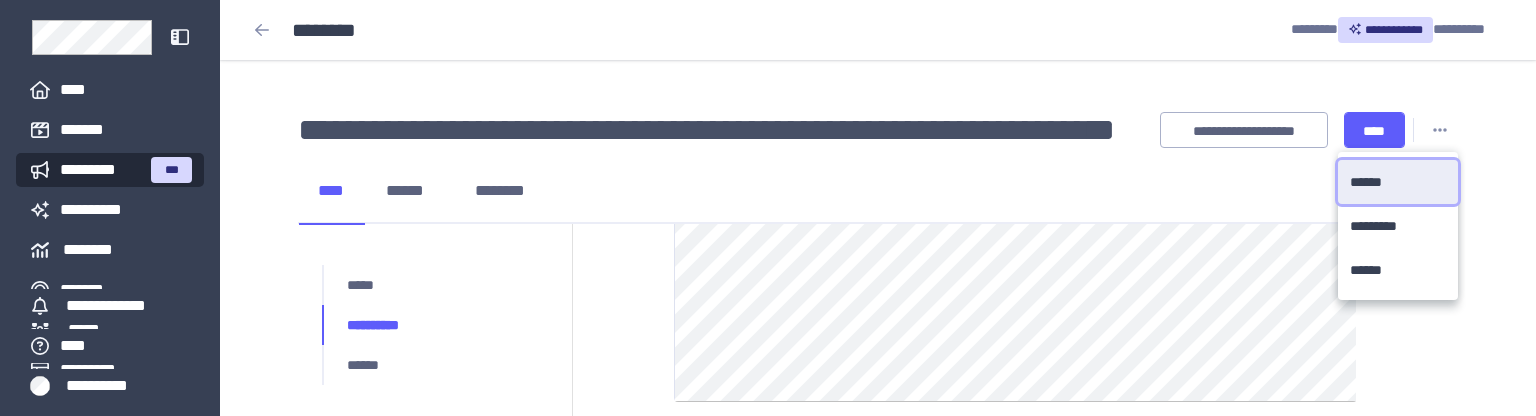 click on "******" at bounding box center [1375, 182] 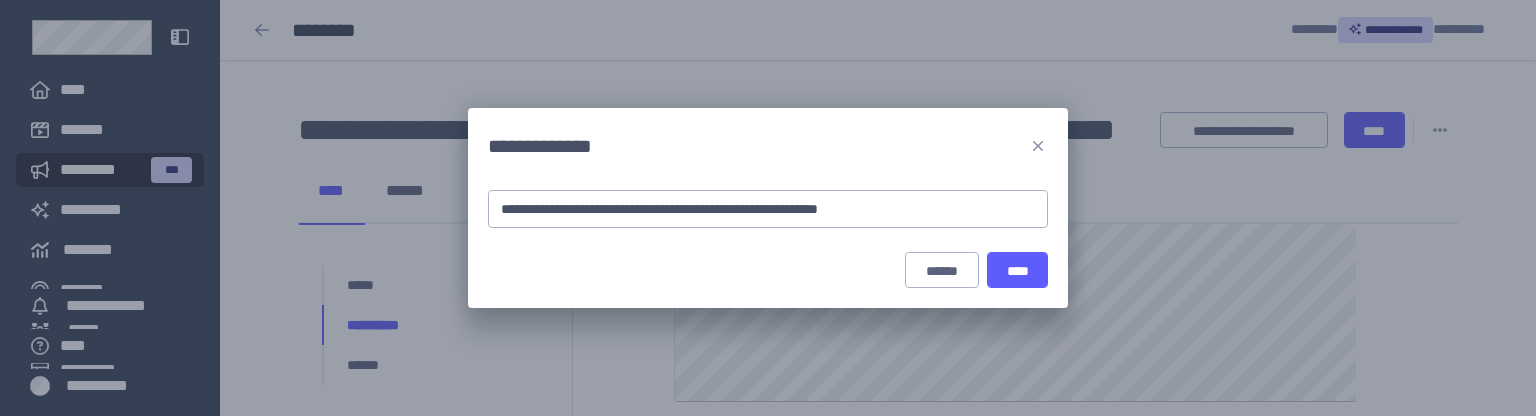 drag, startPoint x: 918, startPoint y: 210, endPoint x: 889, endPoint y: 214, distance: 29.274563 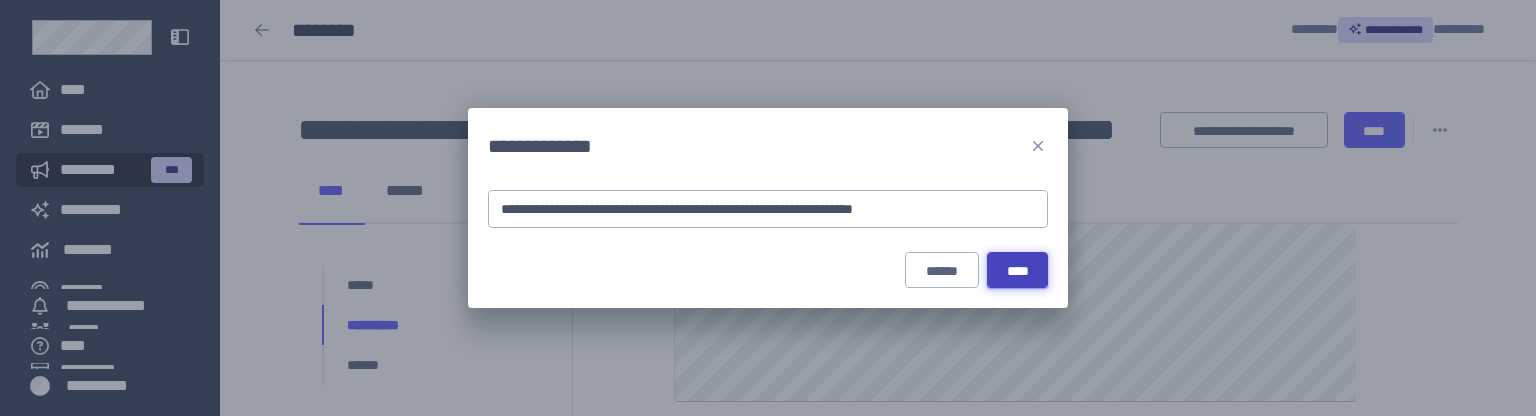 type on "**********" 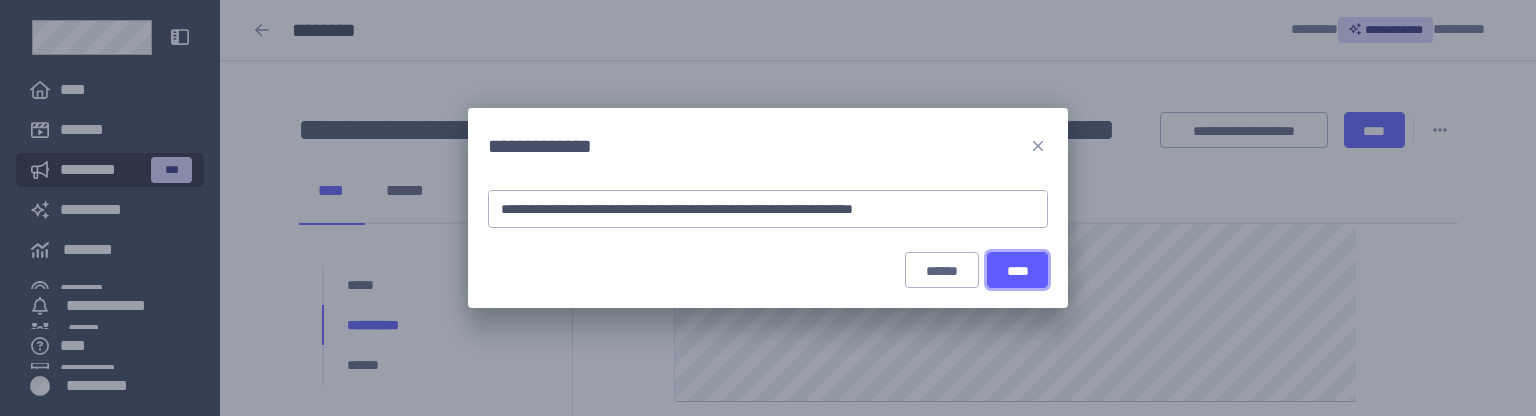 click on "****" at bounding box center [1017, 271] 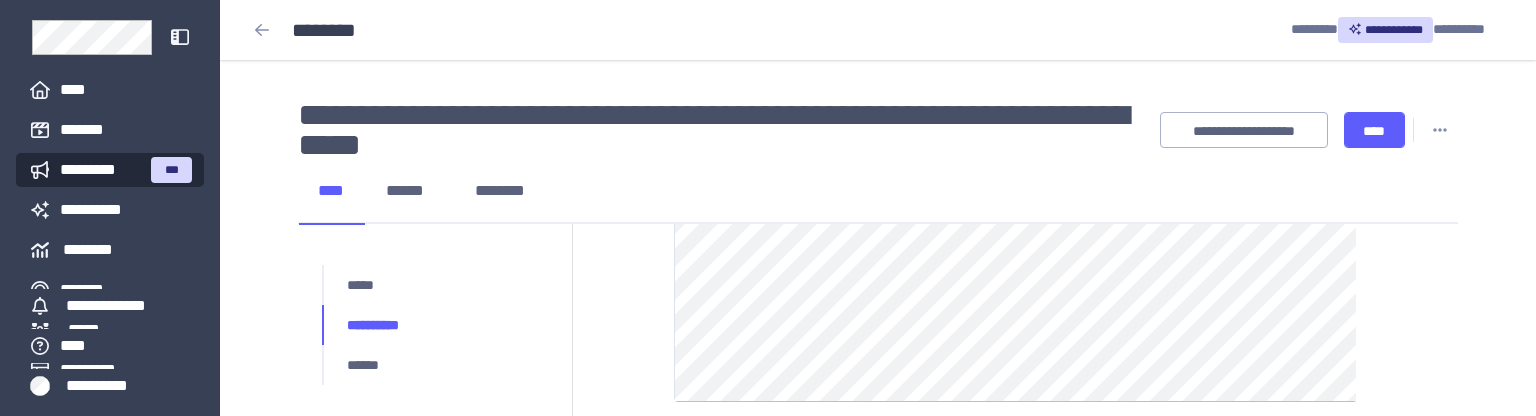 click on "**********" at bounding box center (729, 130) 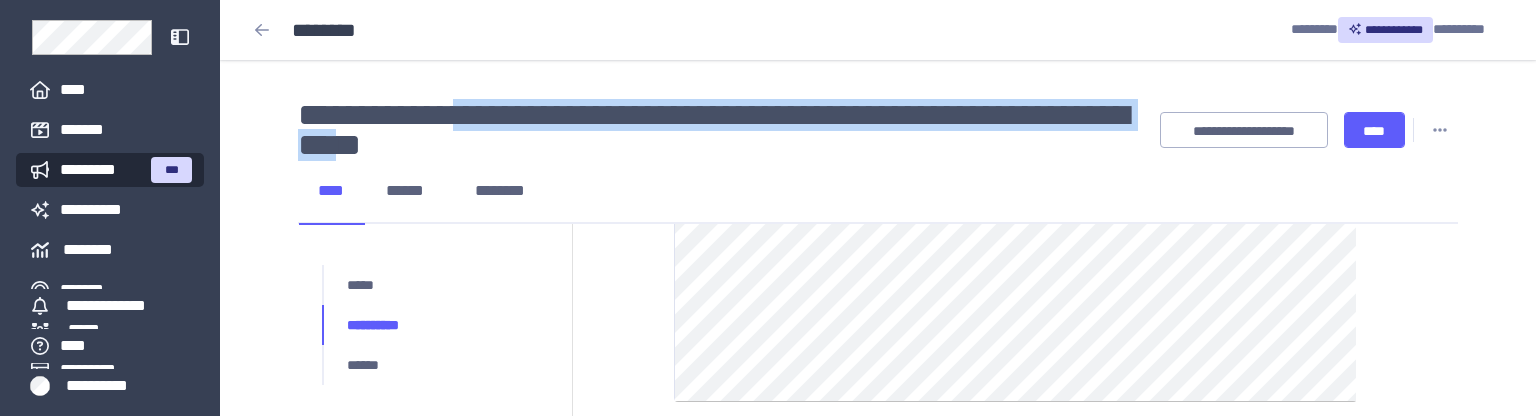 drag, startPoint x: 484, startPoint y: 123, endPoint x: 546, endPoint y: 130, distance: 62.39391 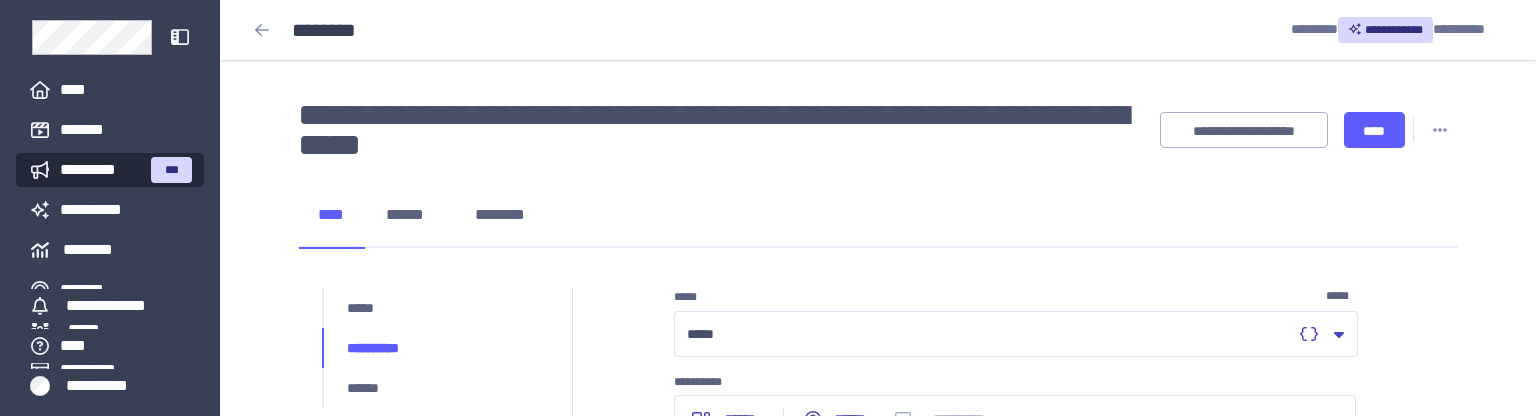 scroll, scrollTop: 422, scrollLeft: 0, axis: vertical 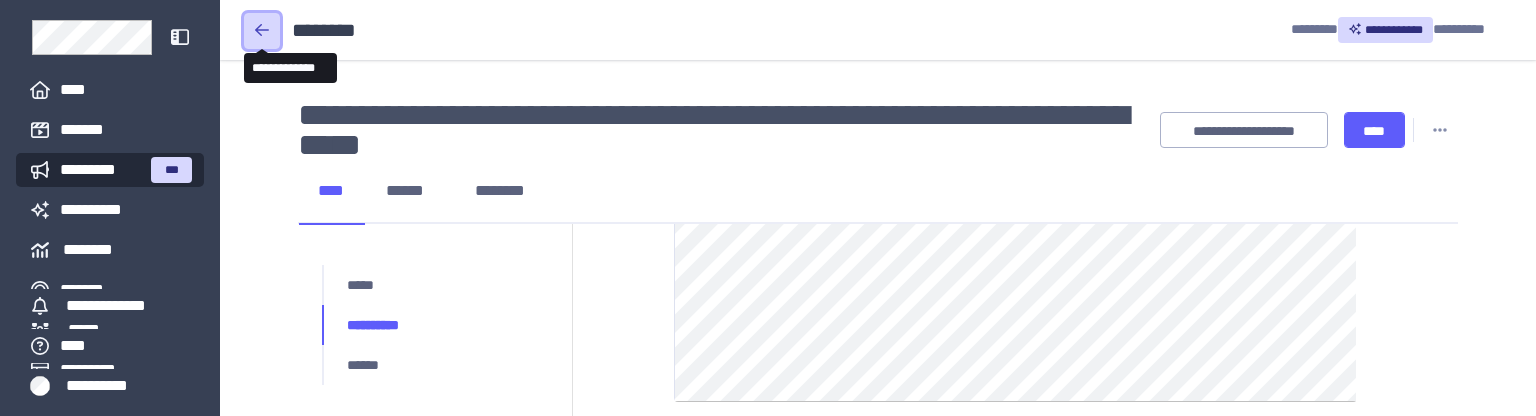 click at bounding box center [262, 31] 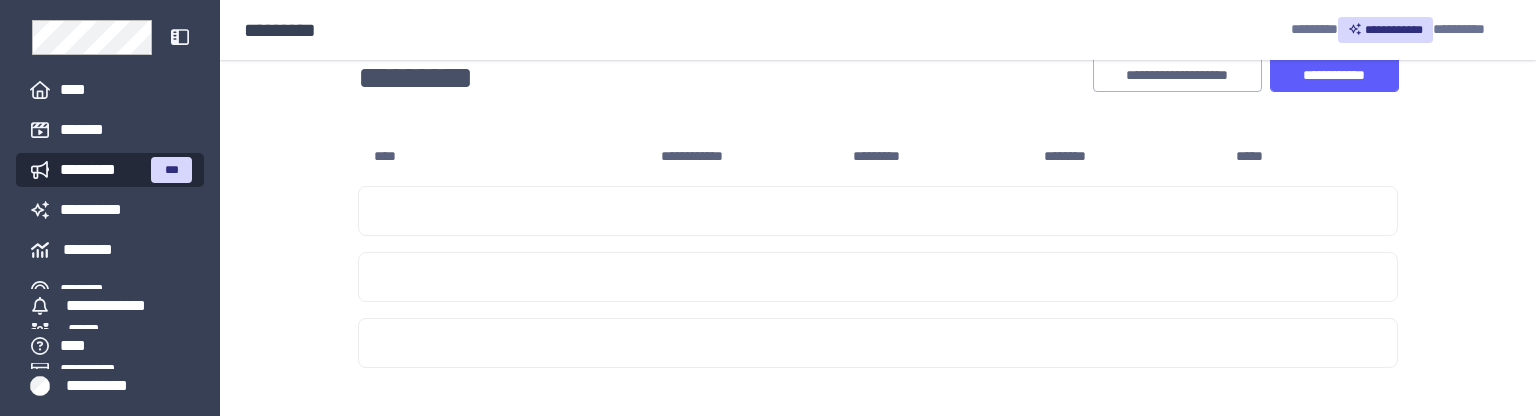 scroll, scrollTop: 0, scrollLeft: 0, axis: both 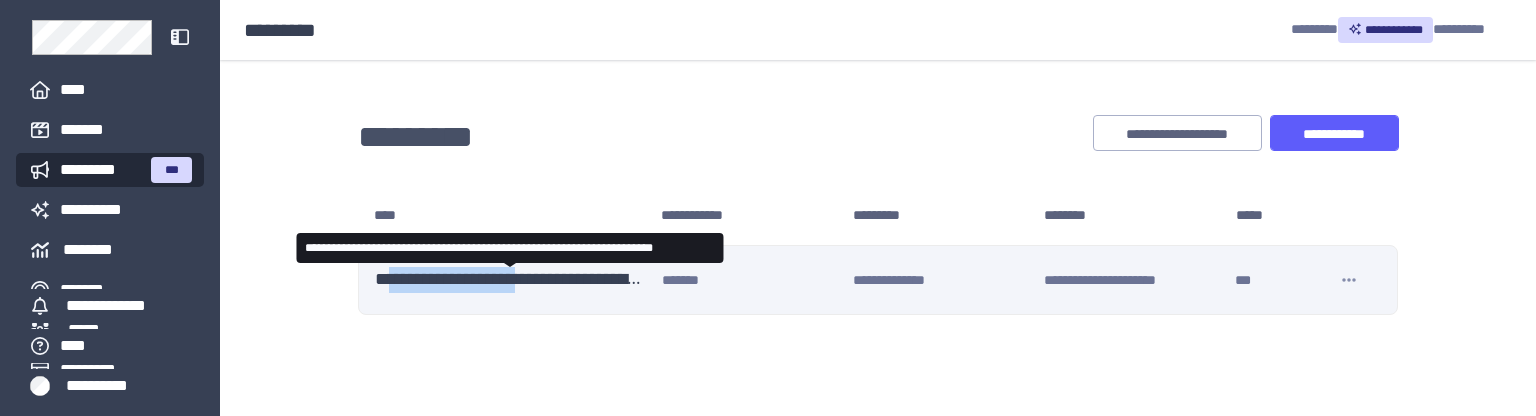 drag, startPoint x: 394, startPoint y: 289, endPoint x: 550, endPoint y: 293, distance: 156.05127 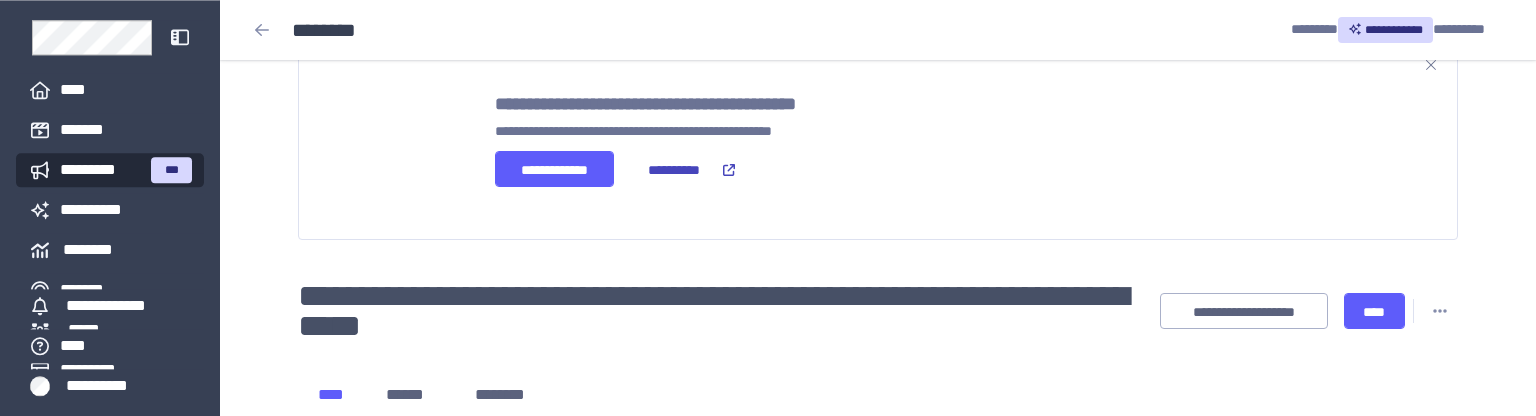 scroll, scrollTop: 105, scrollLeft: 0, axis: vertical 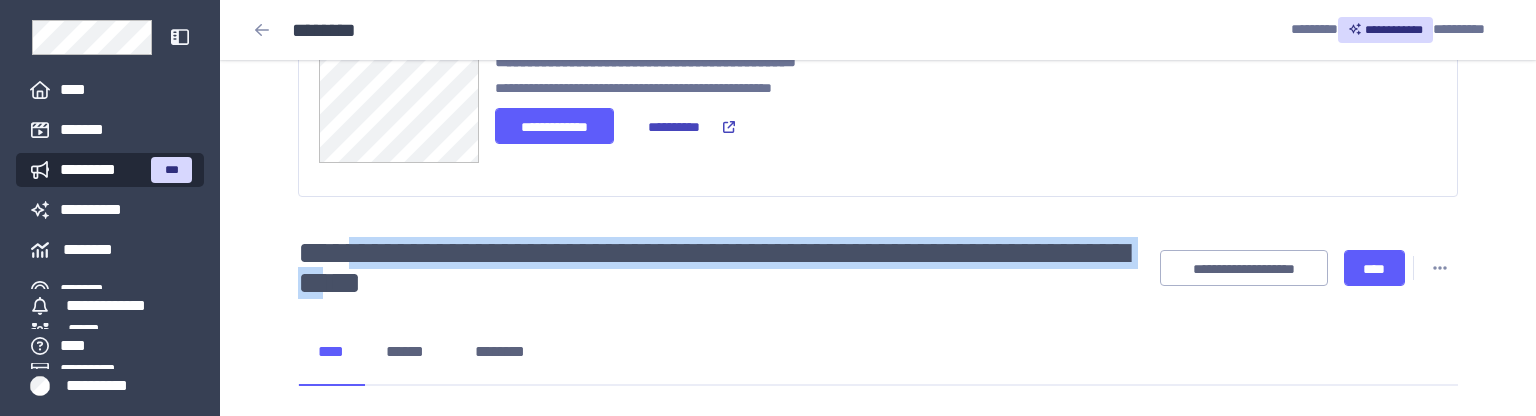 drag, startPoint x: 359, startPoint y: 255, endPoint x: 523, endPoint y: 273, distance: 164.98485 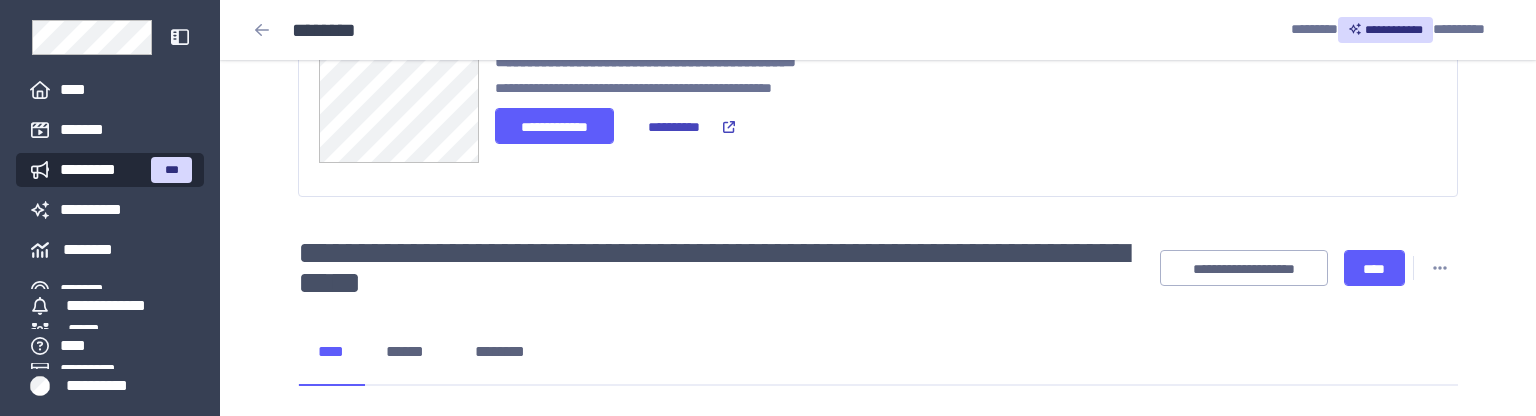 click on "**********" at bounding box center [878, 625] 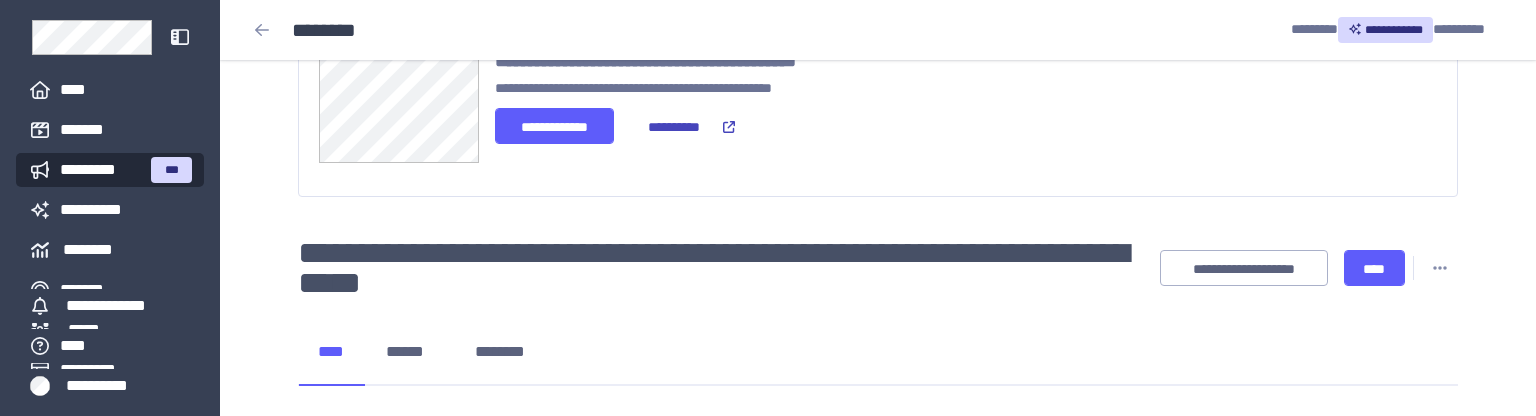 click on "**********" at bounding box center (878, 625) 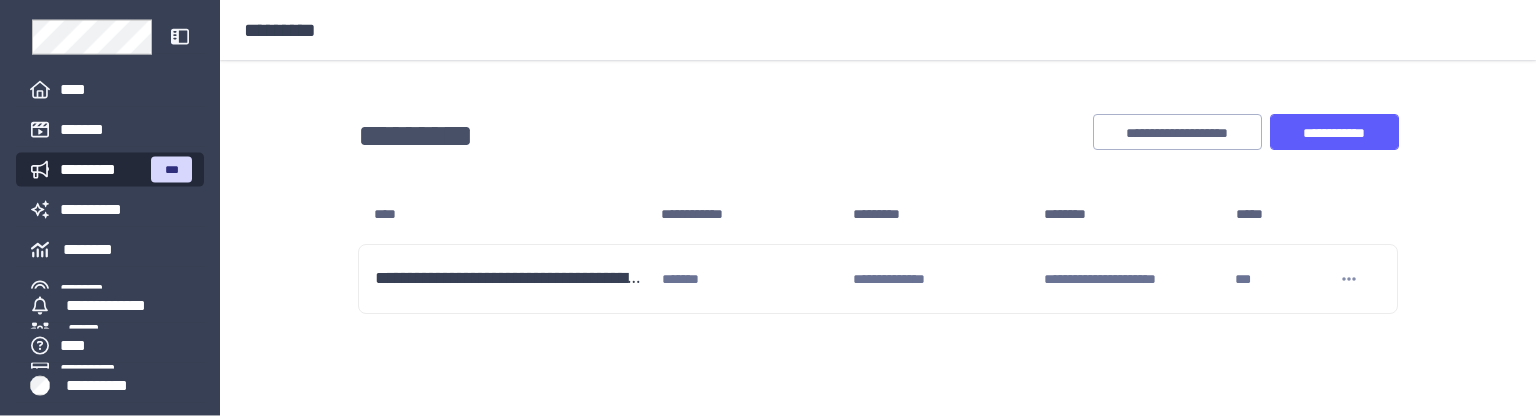scroll, scrollTop: 0, scrollLeft: 0, axis: both 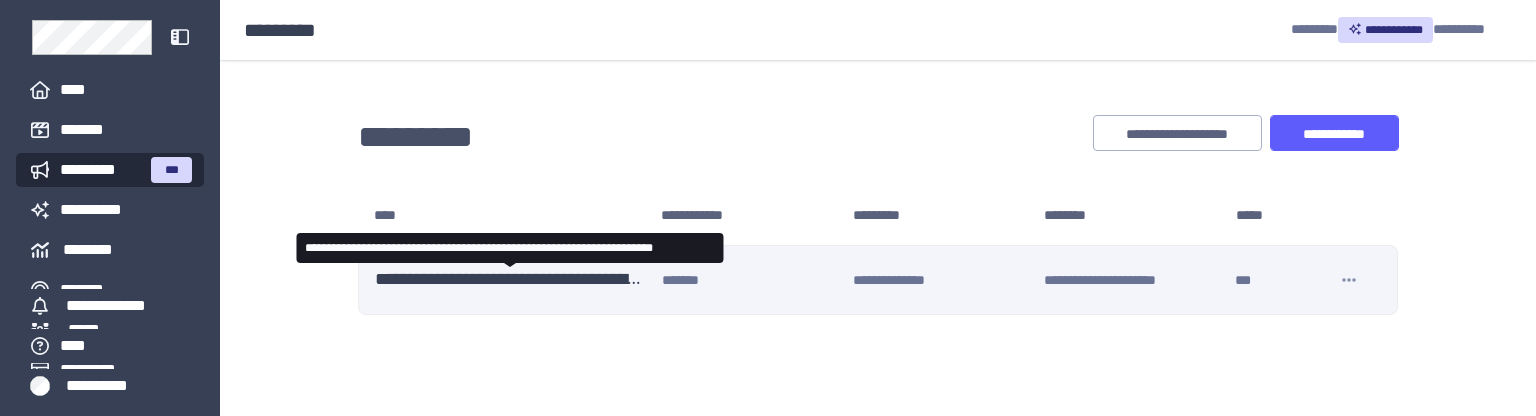 click on "**********" at bounding box center (510, 280) 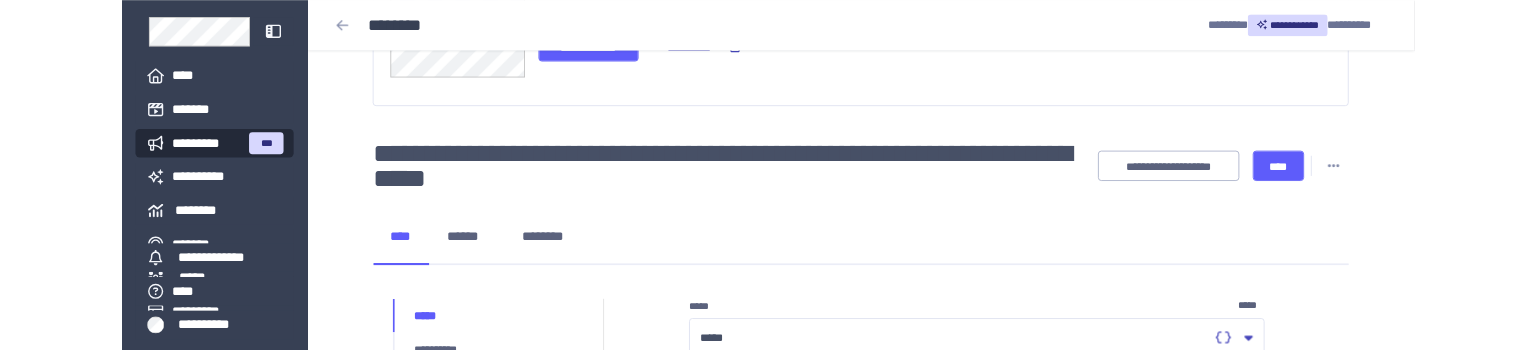 scroll, scrollTop: 211, scrollLeft: 0, axis: vertical 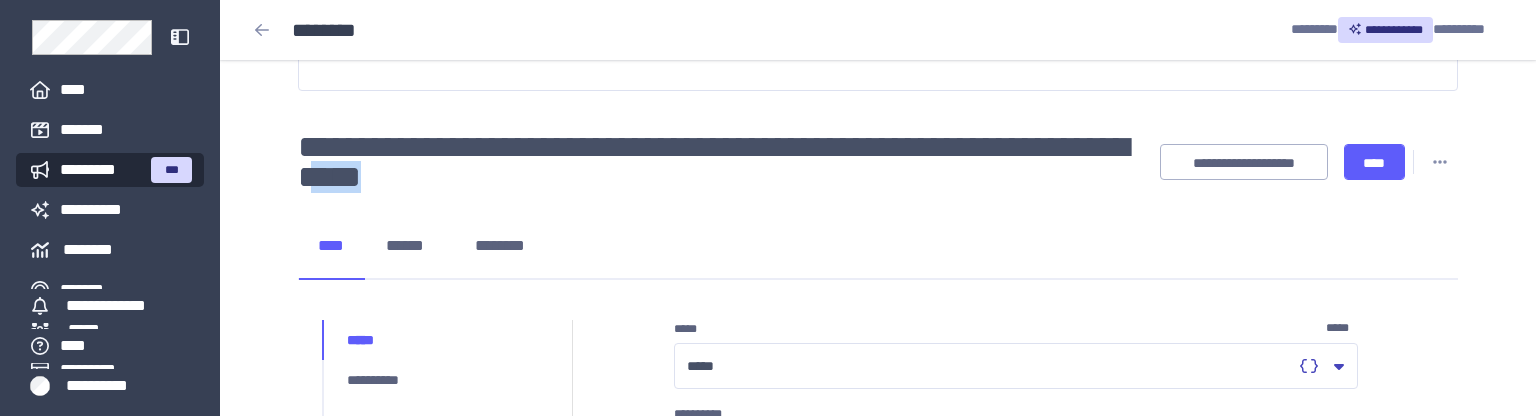 drag, startPoint x: 580, startPoint y: 182, endPoint x: 471, endPoint y: 158, distance: 111.61093 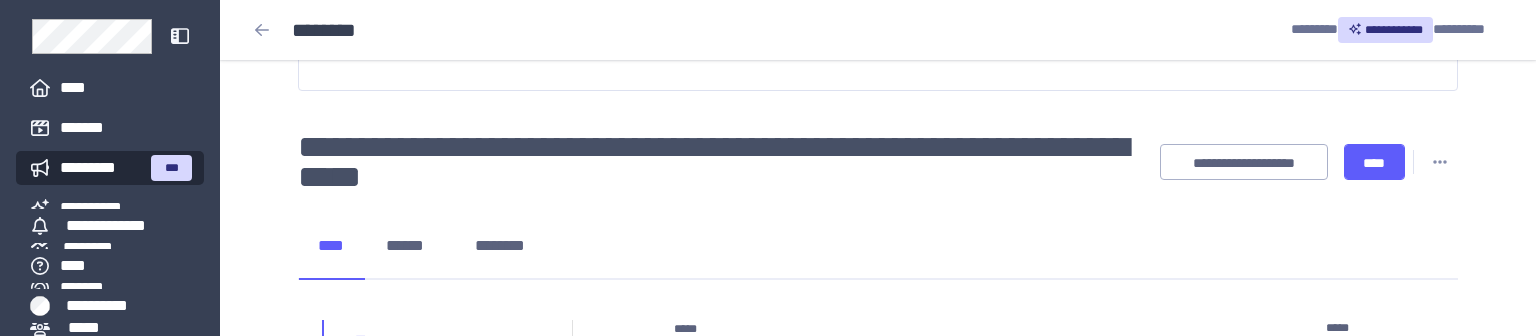 click on "**********" at bounding box center (878, 154) 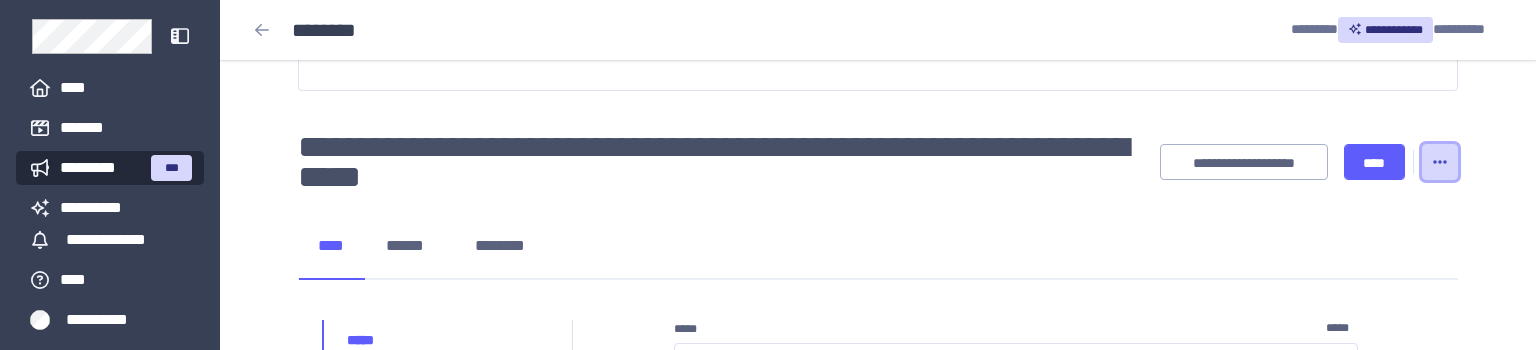 click at bounding box center [1440, 162] 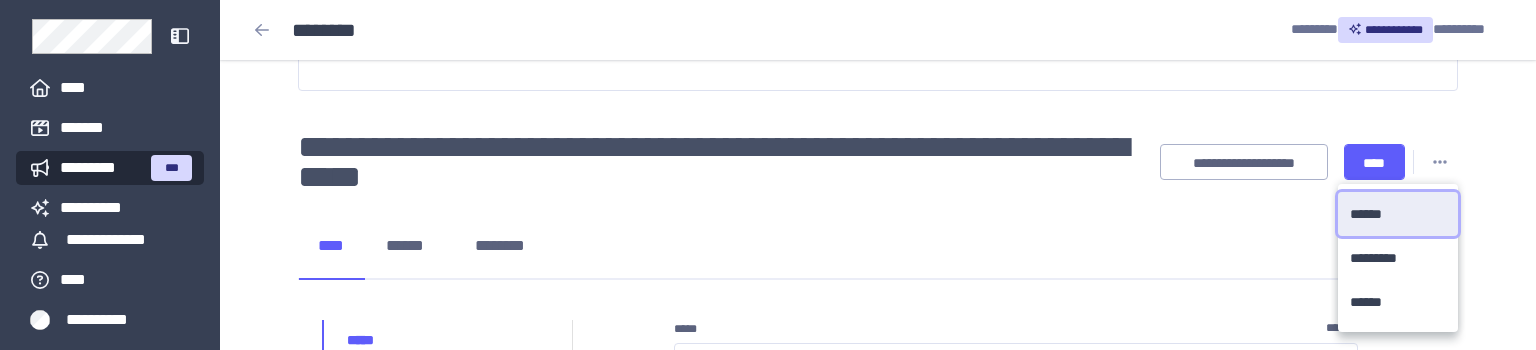 click on "******   ******" at bounding box center [1398, 214] 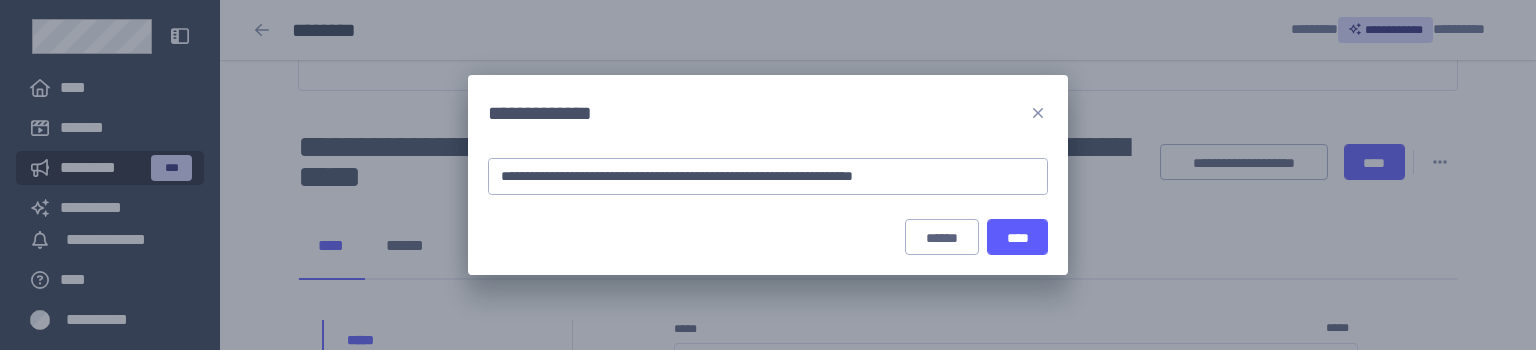 paste 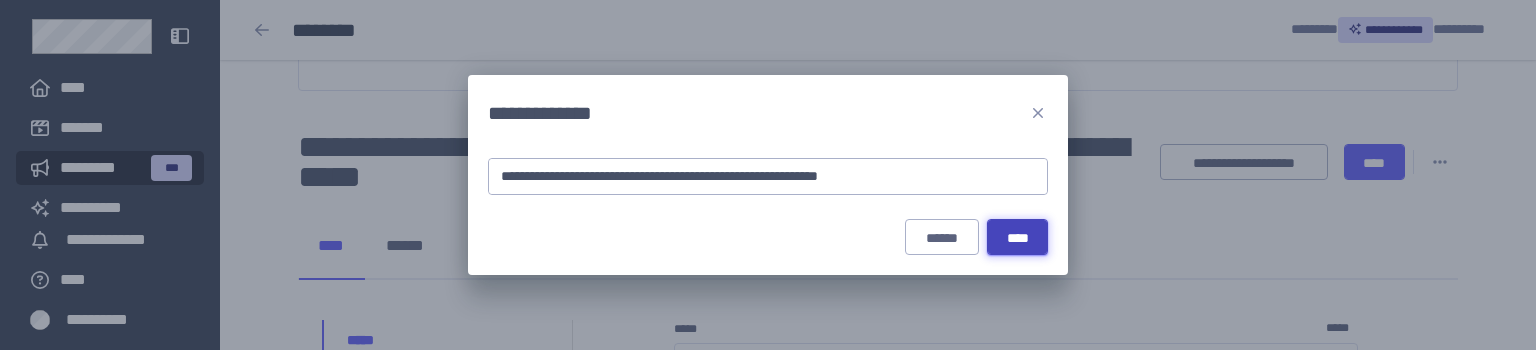 type on "**********" 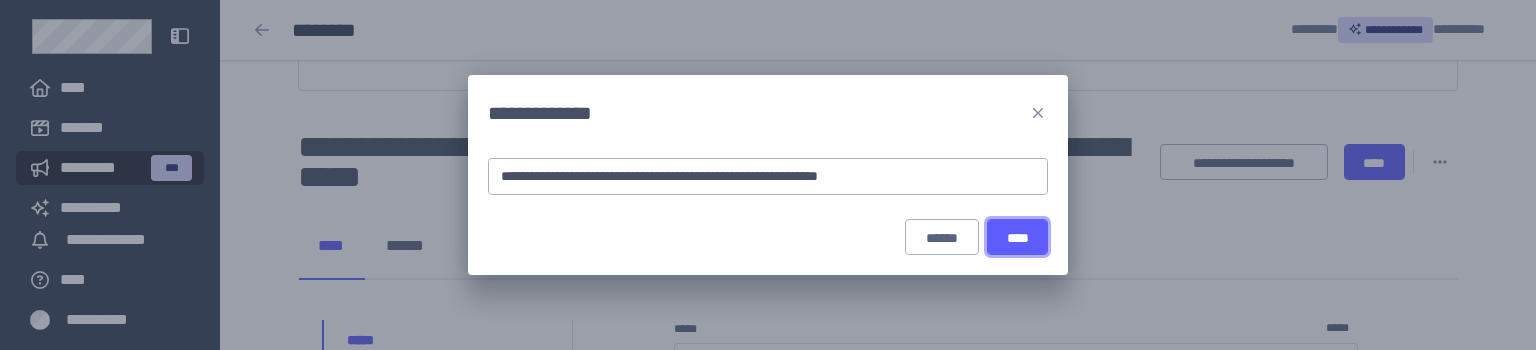 click on "****" at bounding box center [1017, 238] 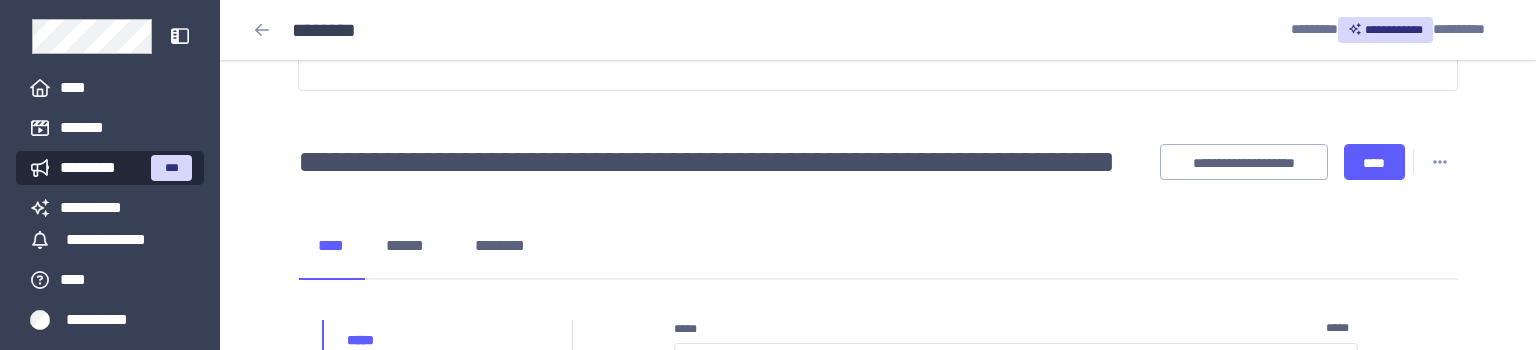 scroll, scrollTop: 0, scrollLeft: 0, axis: both 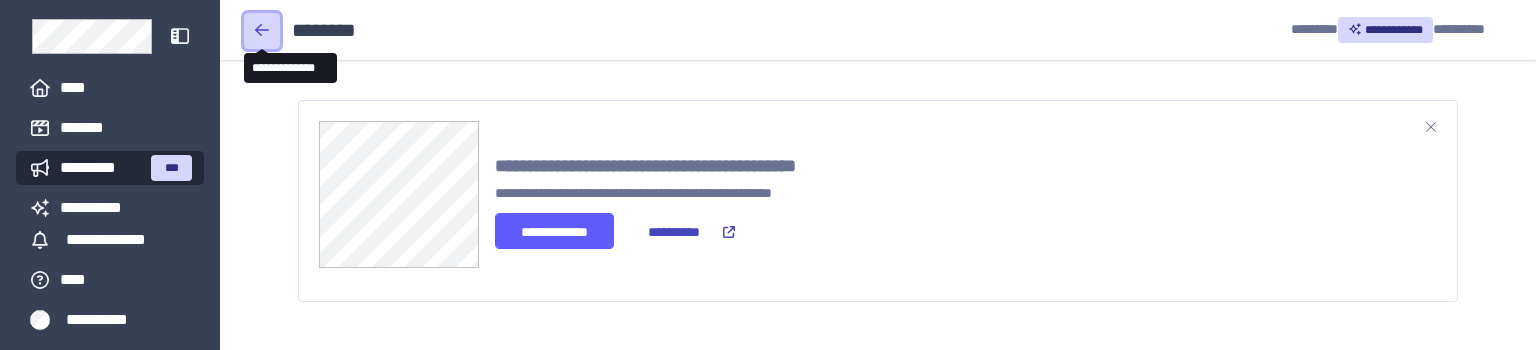 click 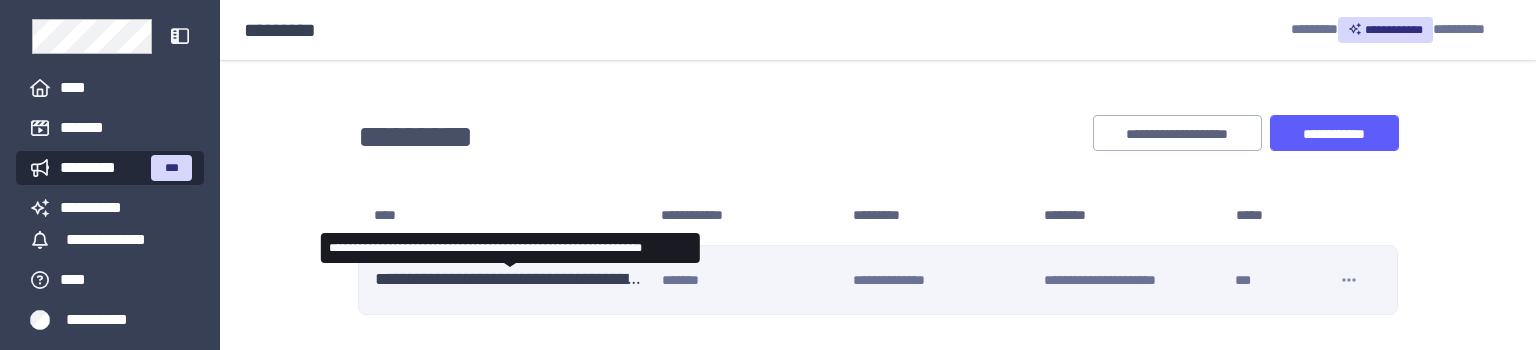 click on "**********" at bounding box center [510, 280] 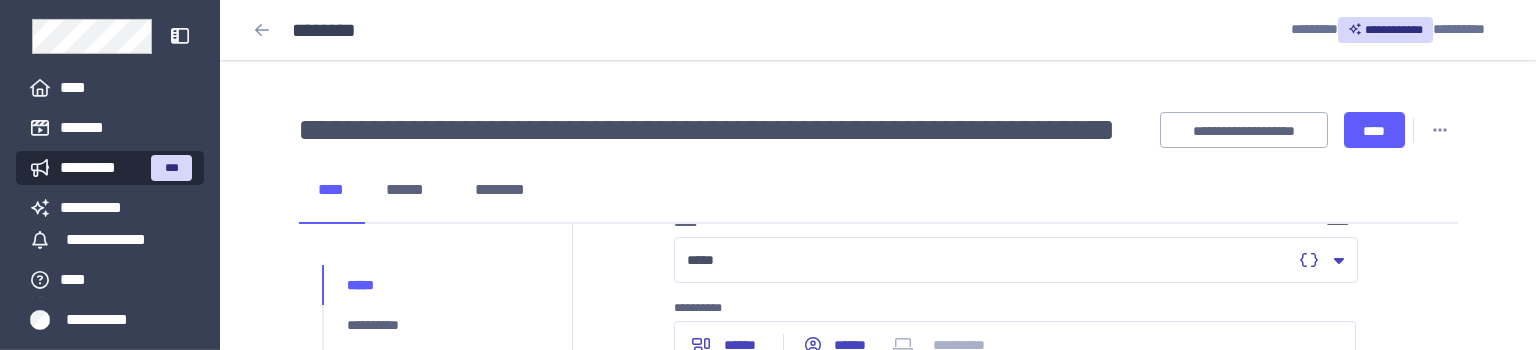 scroll, scrollTop: 422, scrollLeft: 0, axis: vertical 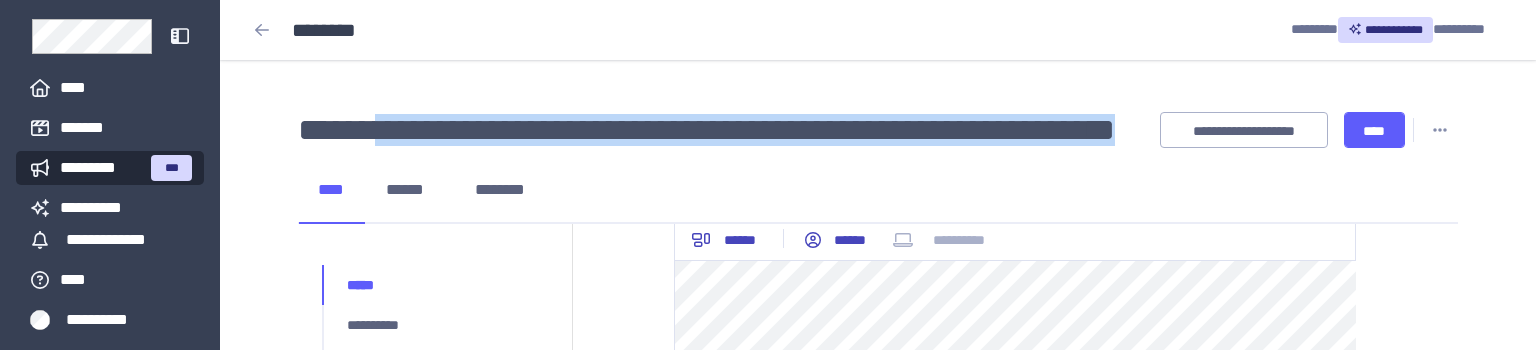 drag, startPoint x: 520, startPoint y: 146, endPoint x: 379, endPoint y: 122, distance: 143.02797 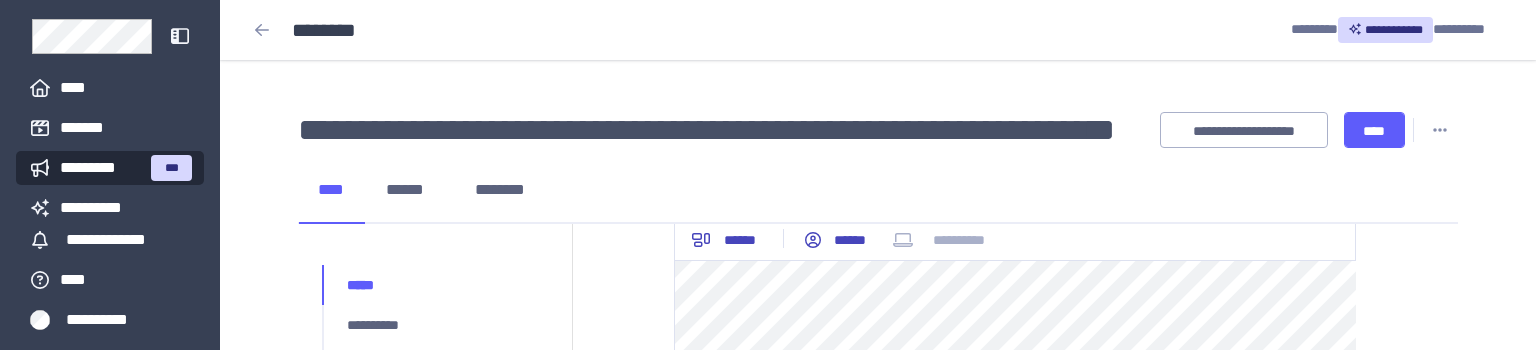 click on "**********" at bounding box center (878, 122) 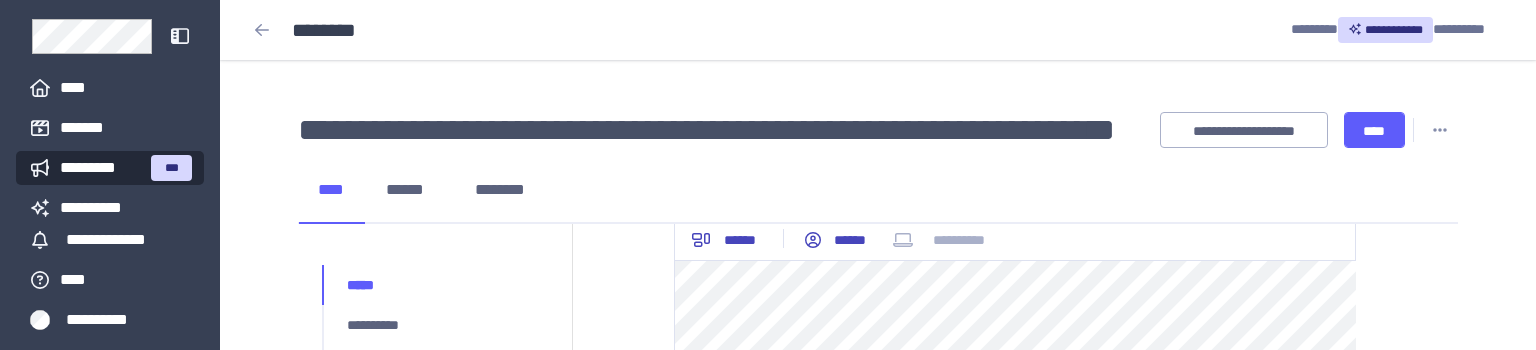 click on "**********" at bounding box center (1309, 130) 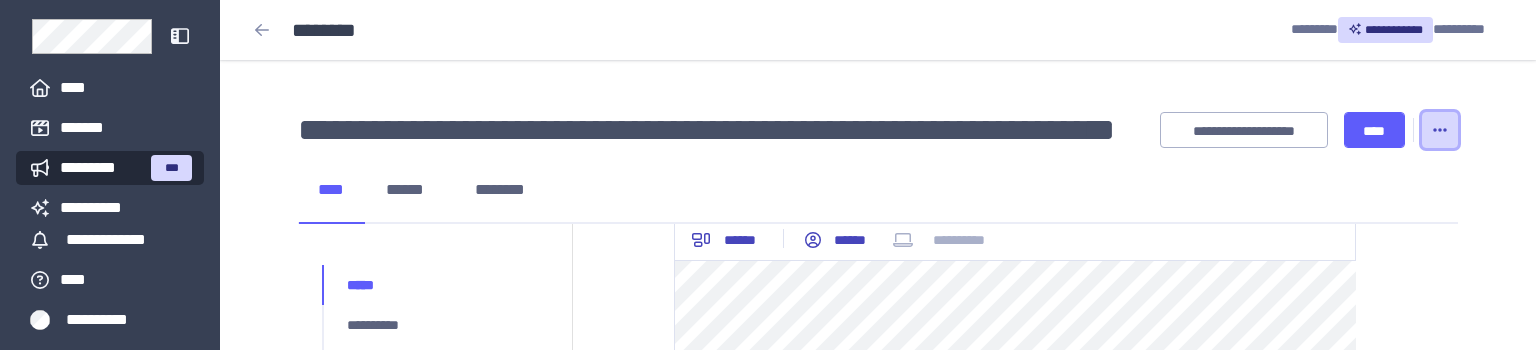click at bounding box center [1440, 130] 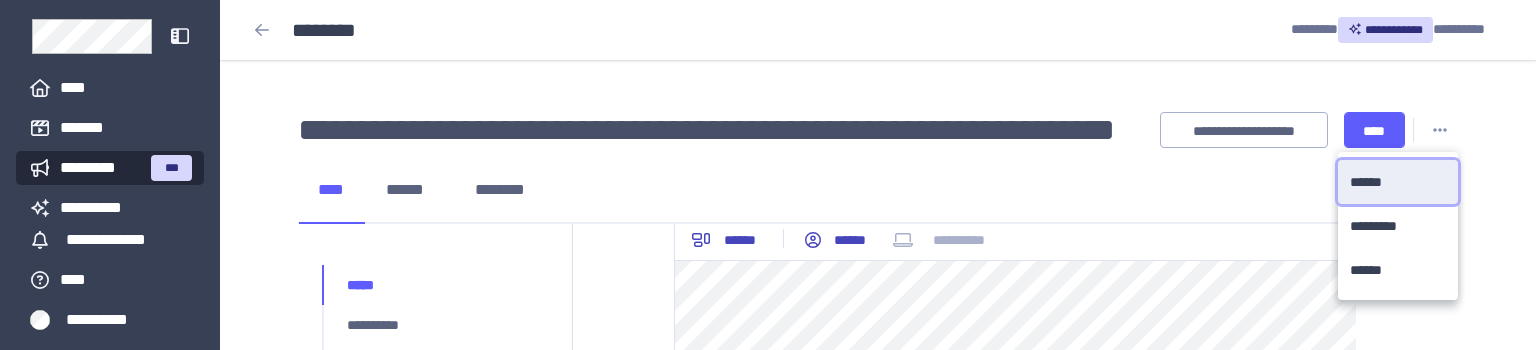 click on "******" at bounding box center [1375, 182] 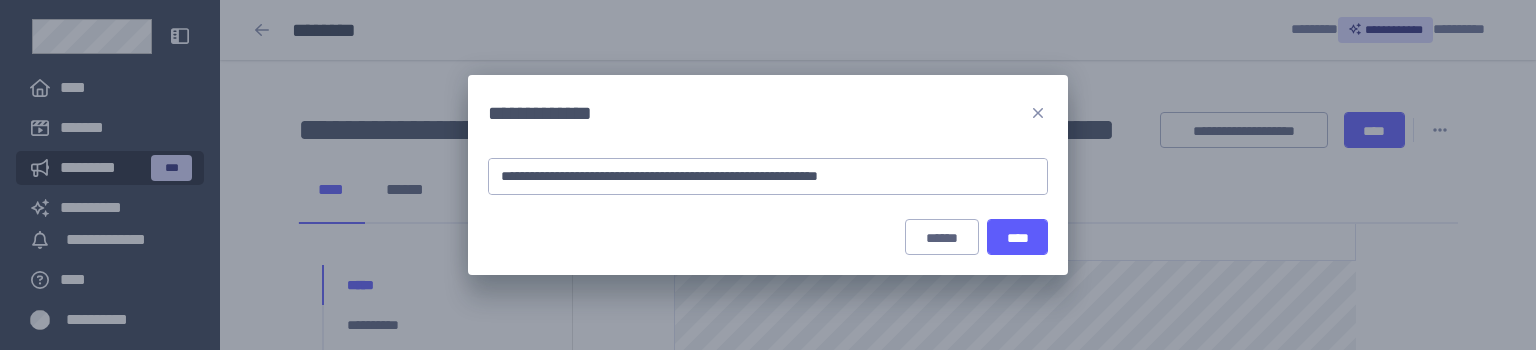 paste on "**********" 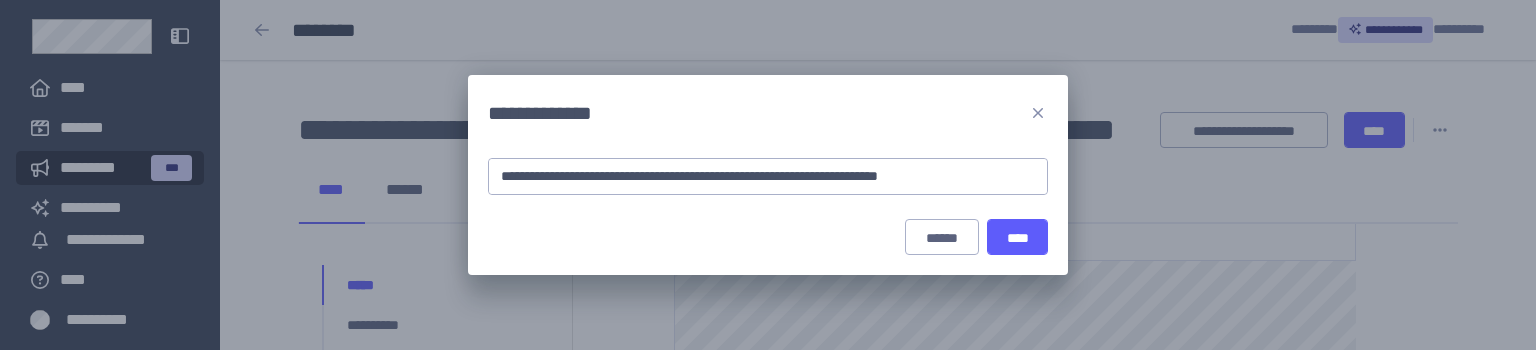 scroll, scrollTop: 0, scrollLeft: 46, axis: horizontal 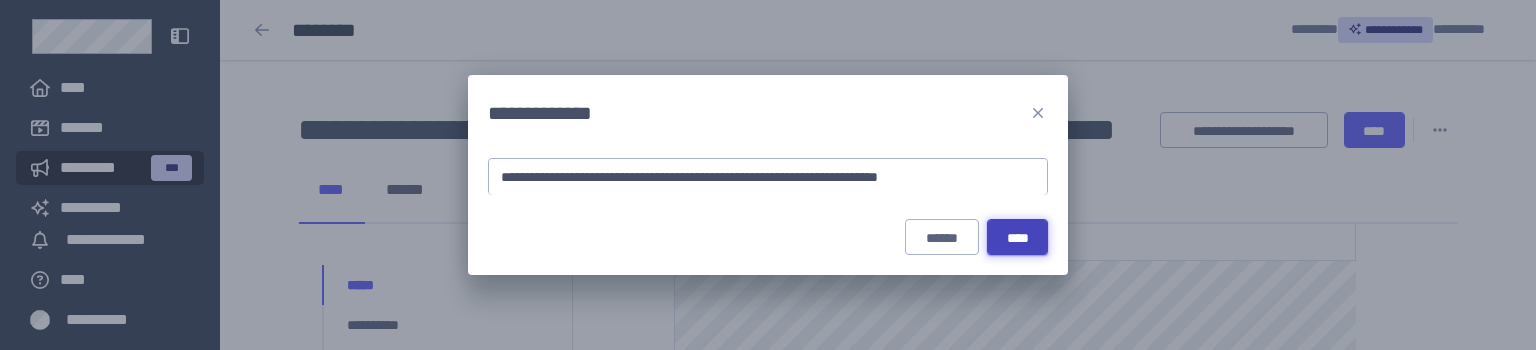 type on "**********" 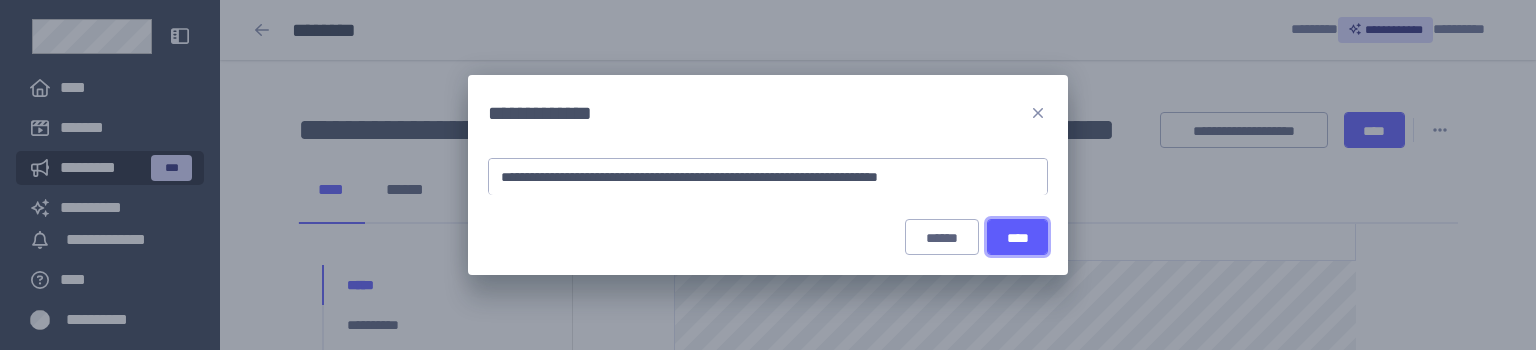 click on "****" at bounding box center (1017, 238) 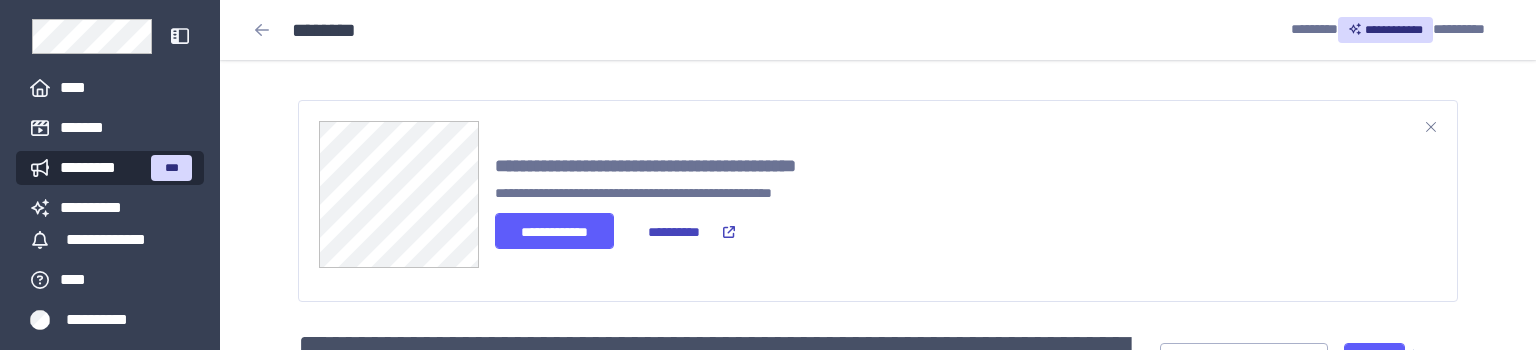 scroll, scrollTop: 528, scrollLeft: 0, axis: vertical 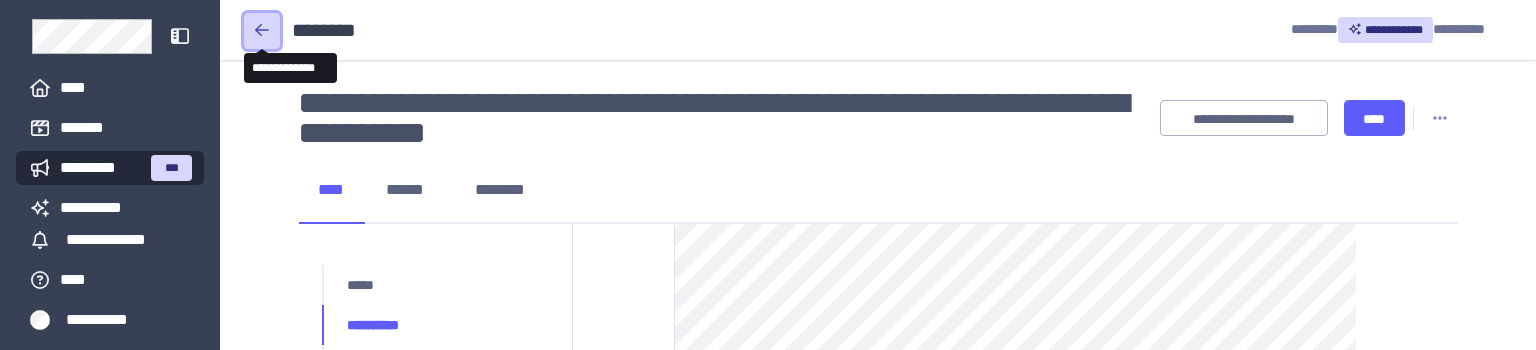 click at bounding box center [262, 31] 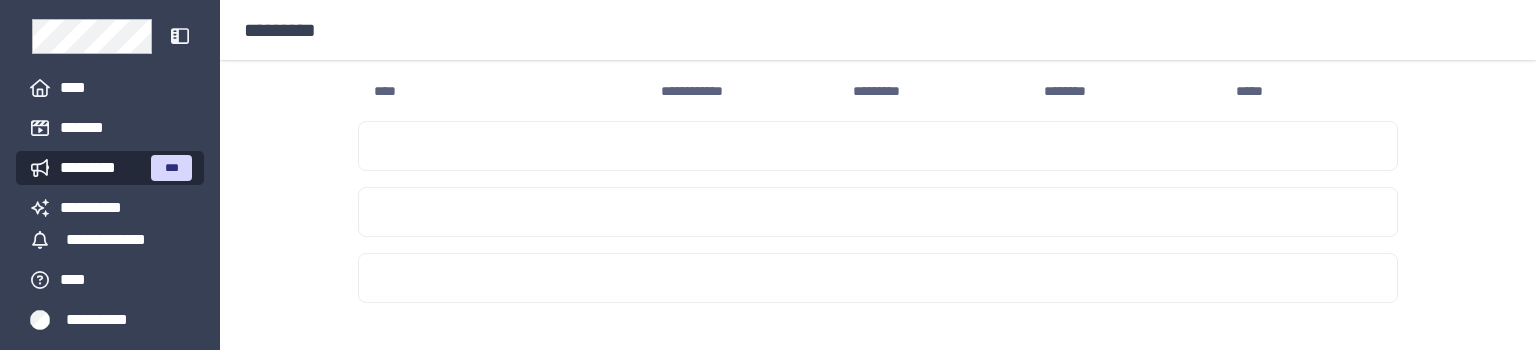 scroll, scrollTop: 12, scrollLeft: 0, axis: vertical 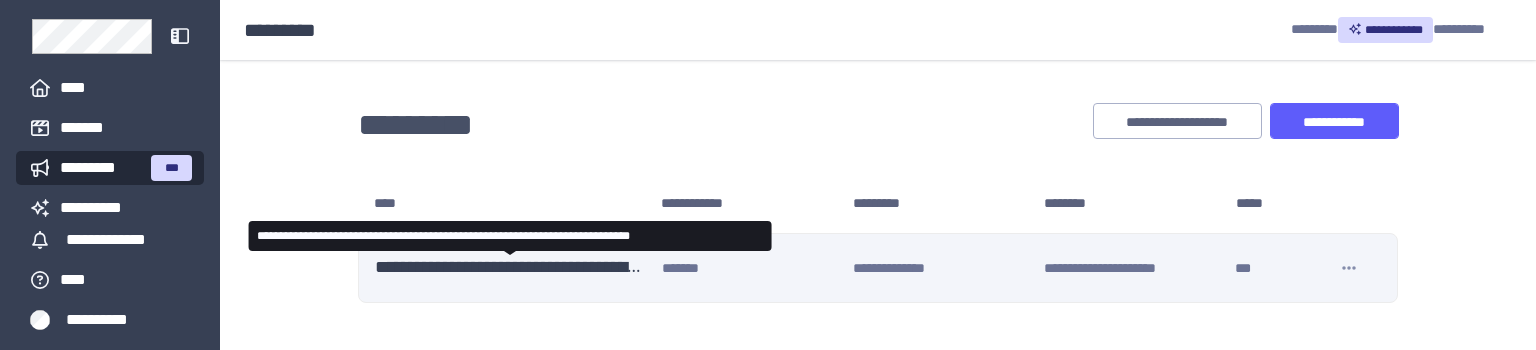 click on "**********" at bounding box center (510, 268) 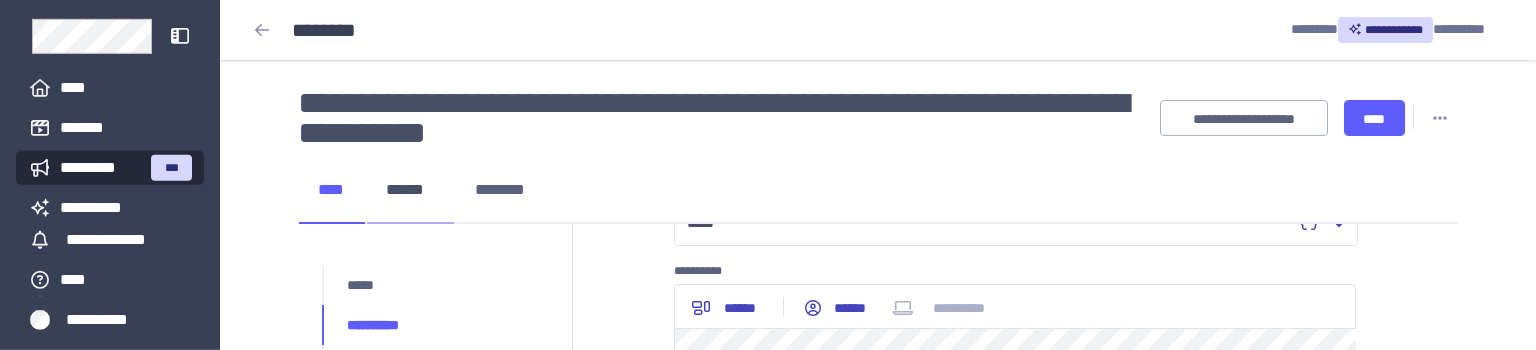 scroll, scrollTop: 329, scrollLeft: 0, axis: vertical 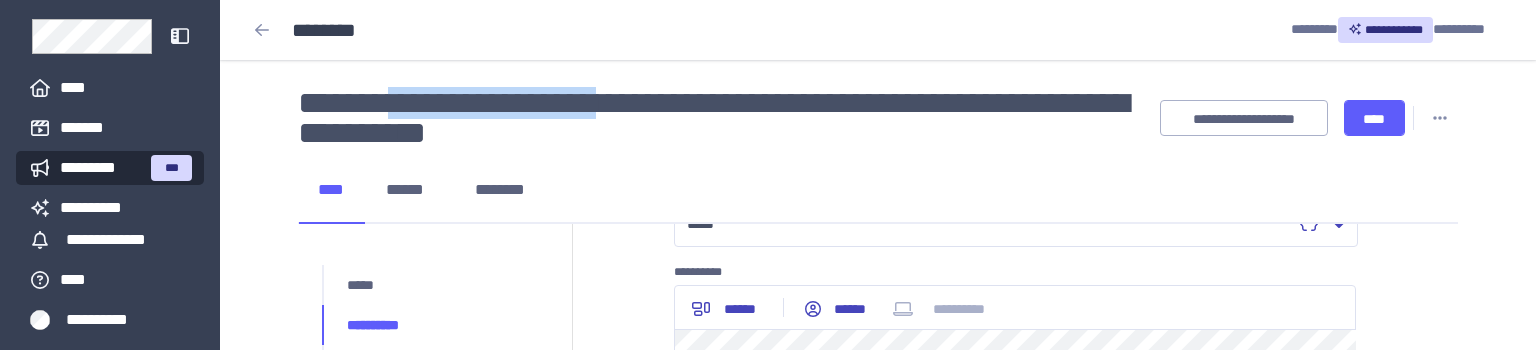 drag, startPoint x: 442, startPoint y: 131, endPoint x: 707, endPoint y: 122, distance: 265.15277 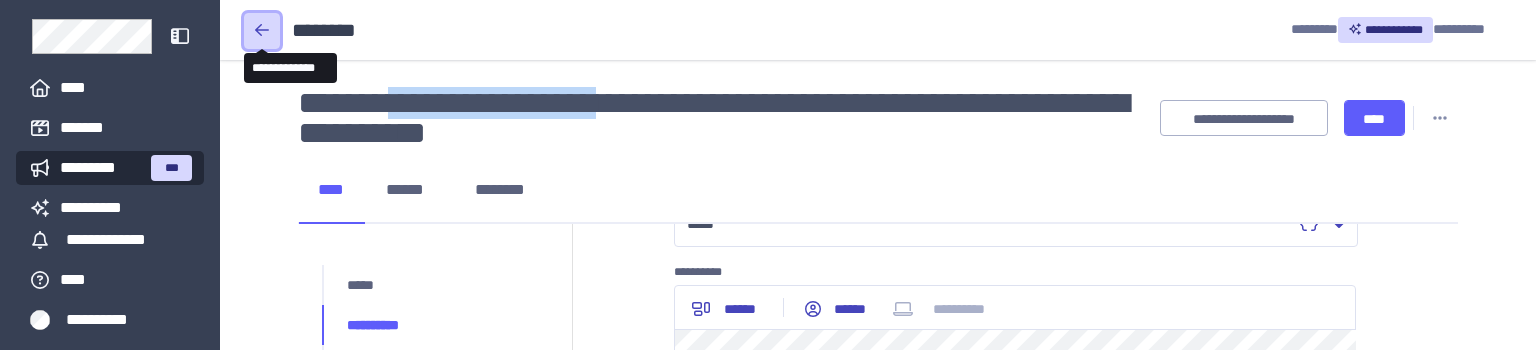click at bounding box center [262, 31] 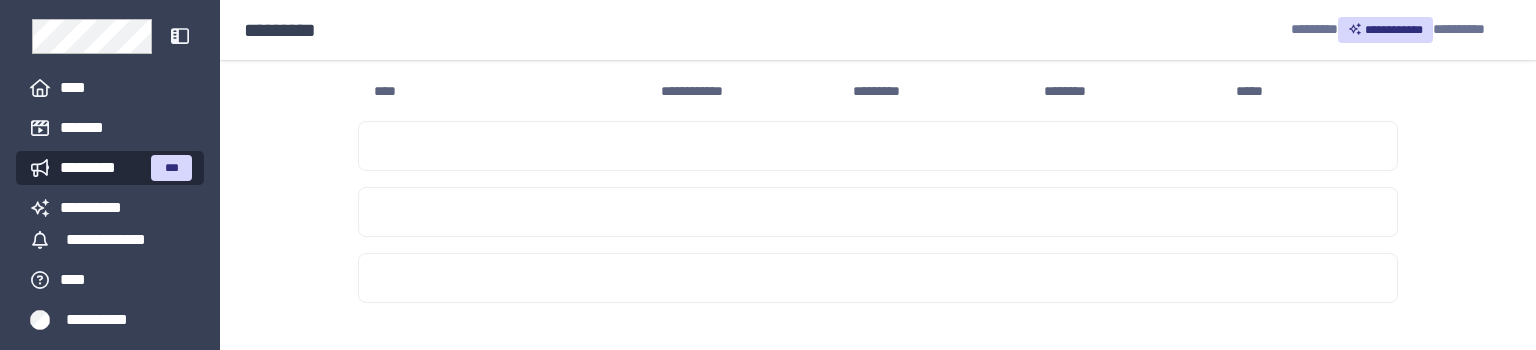 scroll, scrollTop: 12, scrollLeft: 0, axis: vertical 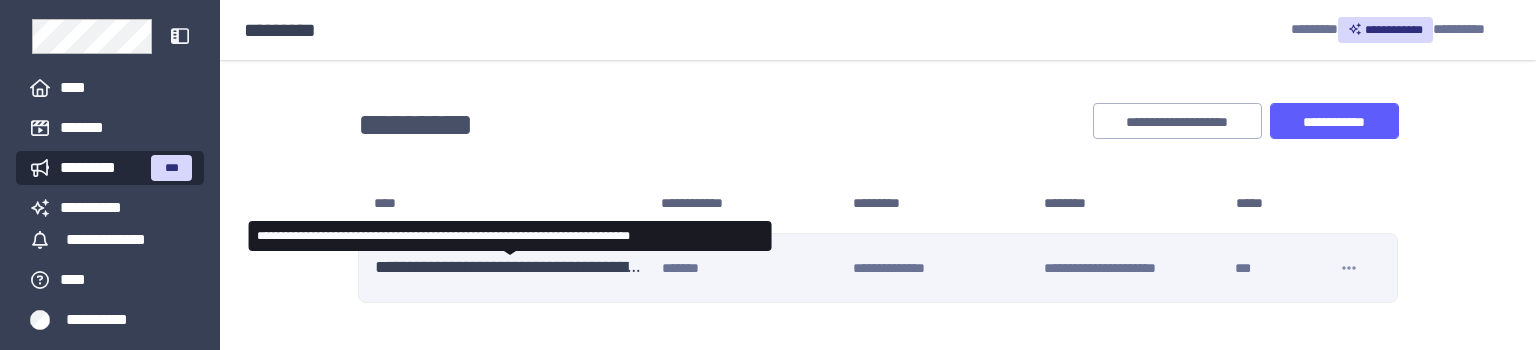 click on "**********" at bounding box center [510, 268] 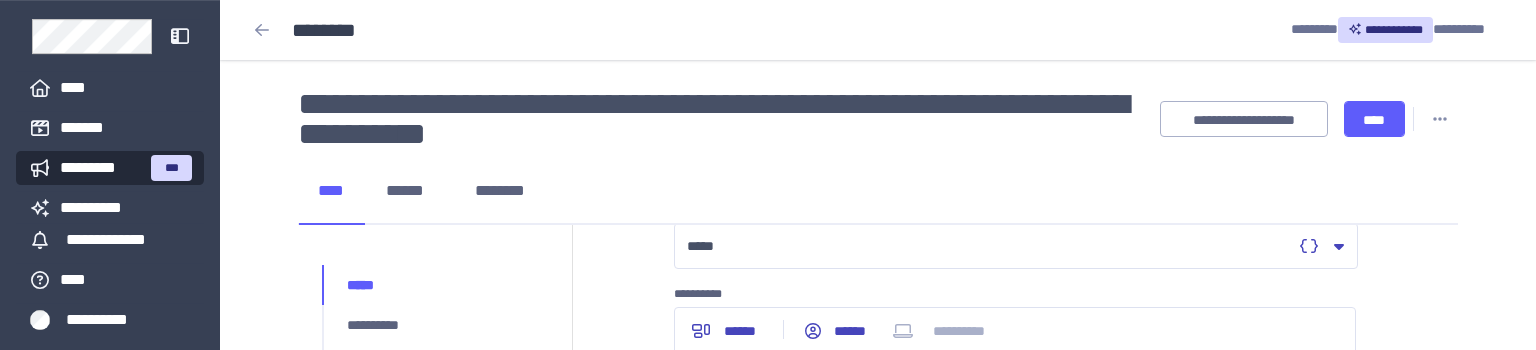 scroll, scrollTop: 329, scrollLeft: 0, axis: vertical 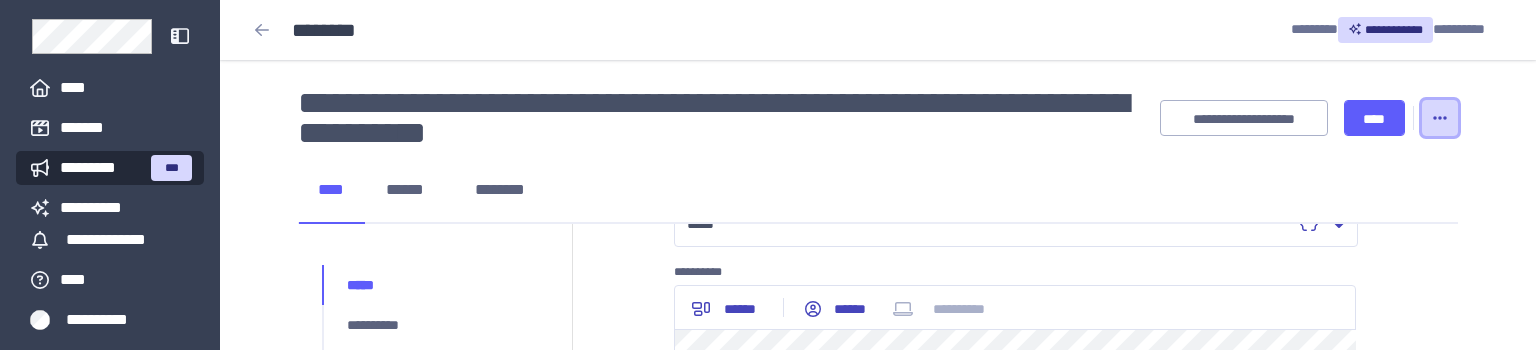 click at bounding box center (1440, 118) 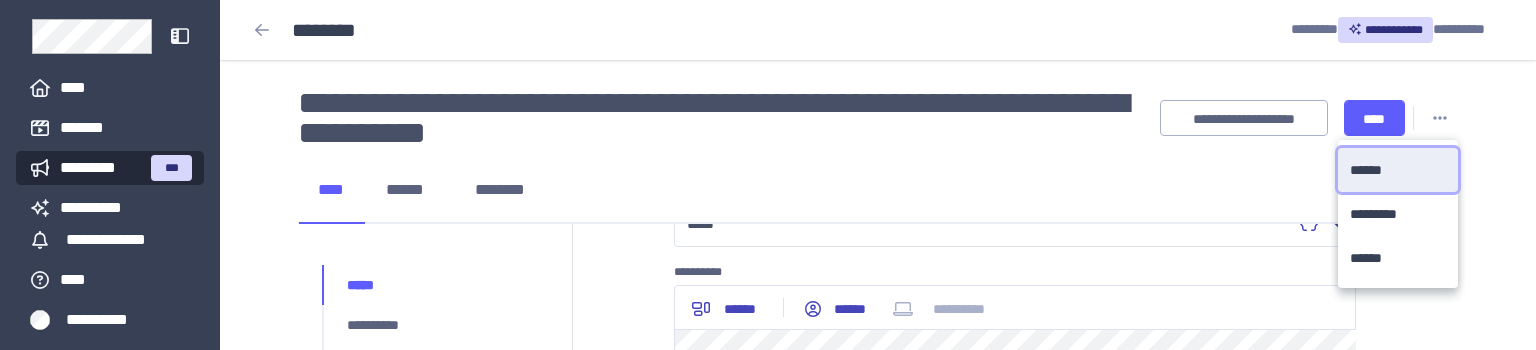 click on "******" at bounding box center [1375, 170] 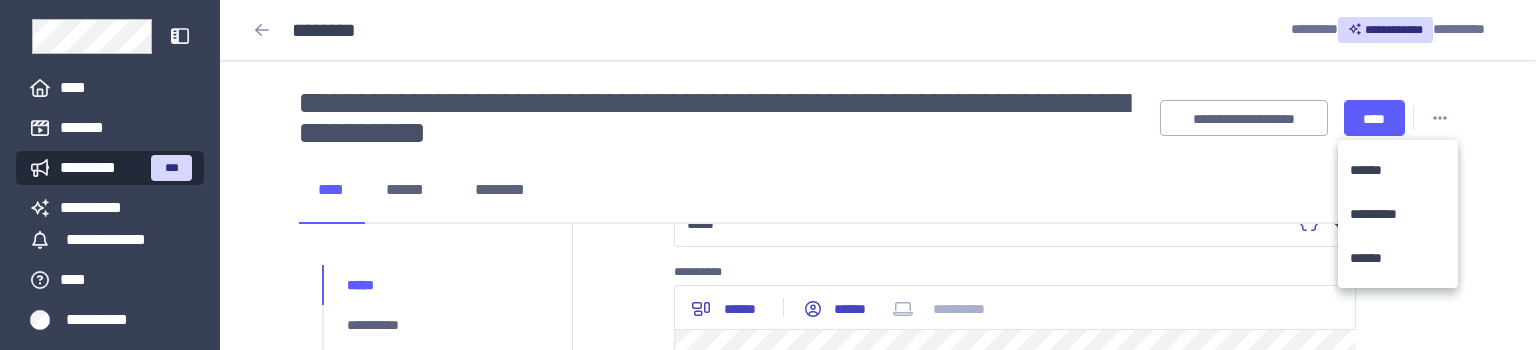 scroll, scrollTop: 0, scrollLeft: 46, axis: horizontal 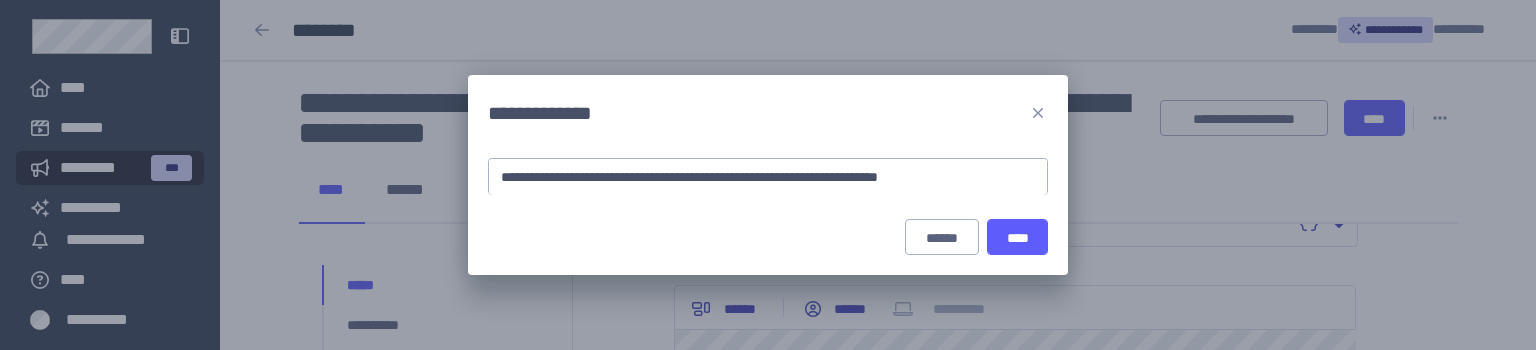 click on "**********" at bounding box center [768, 177] 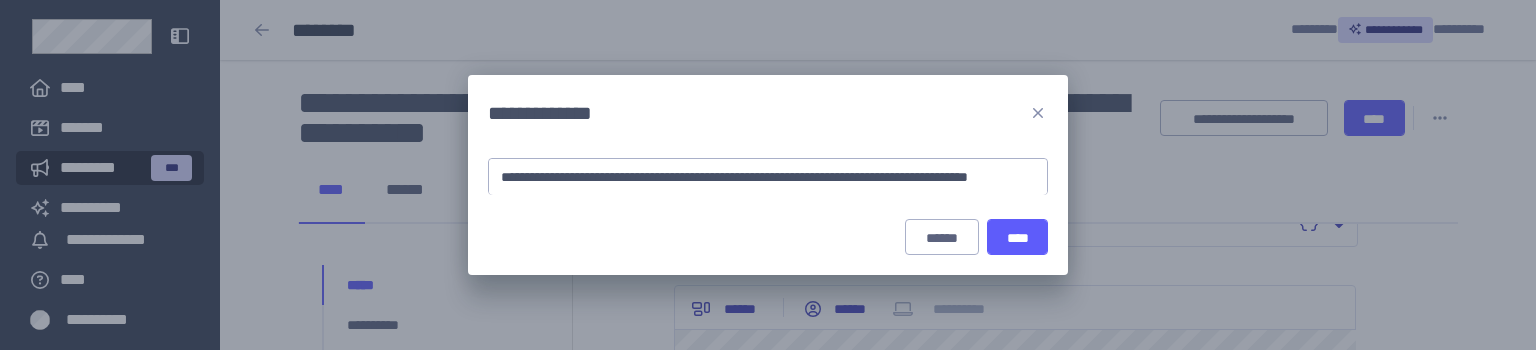 scroll, scrollTop: 0, scrollLeft: 181, axis: horizontal 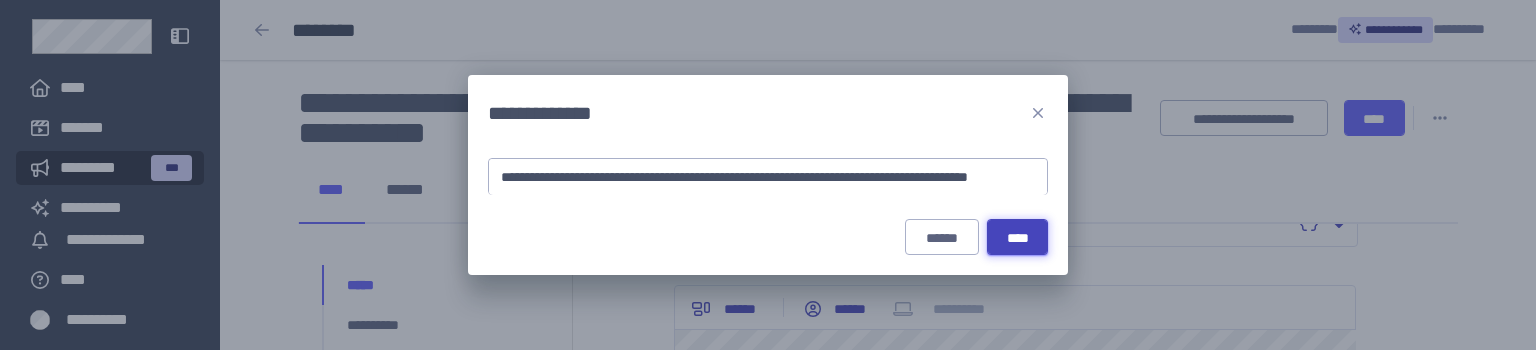 type on "**********" 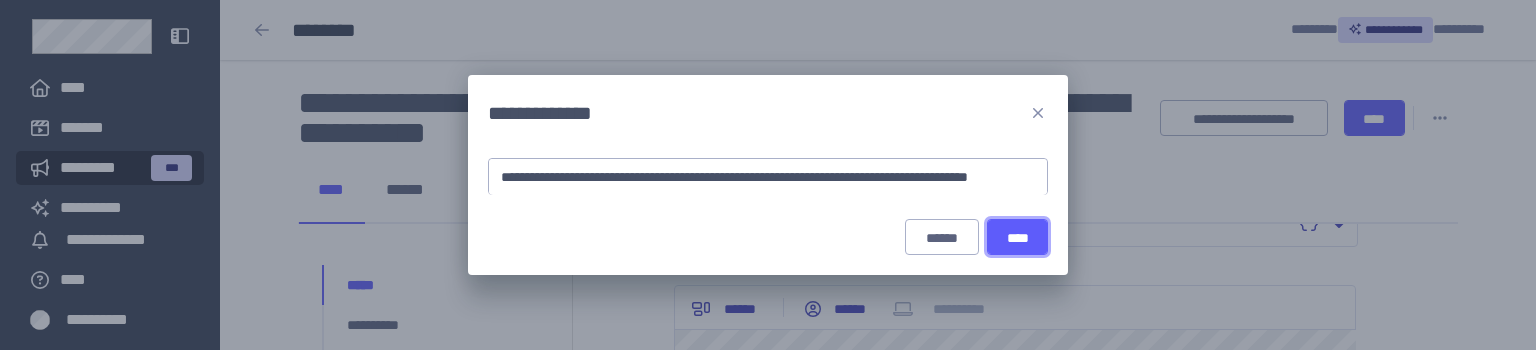 click on "****" at bounding box center [1017, 238] 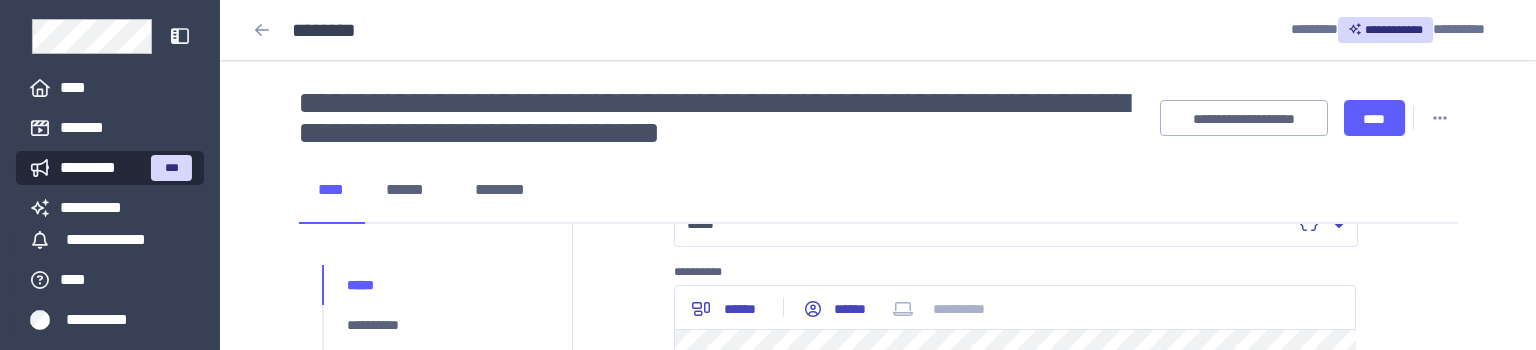 scroll, scrollTop: 329, scrollLeft: 0, axis: vertical 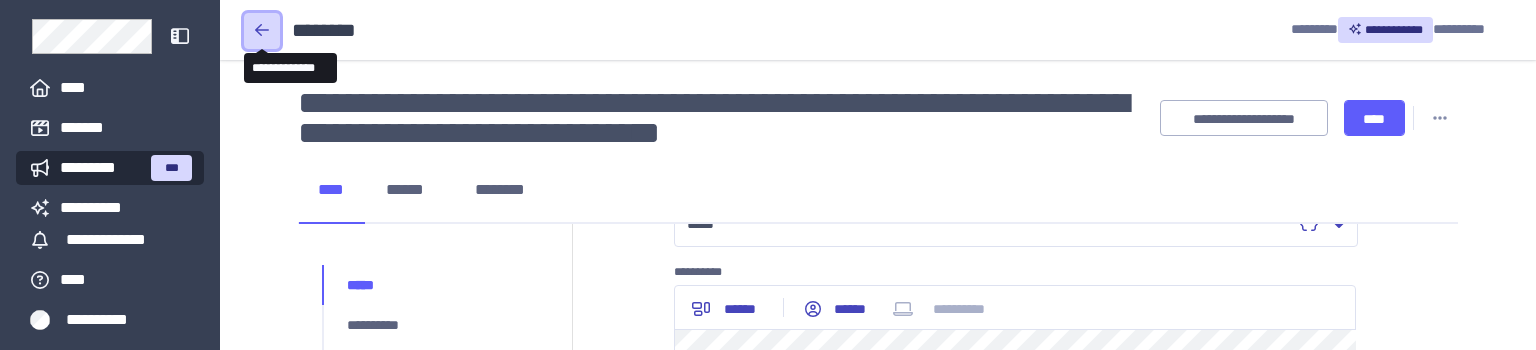 click 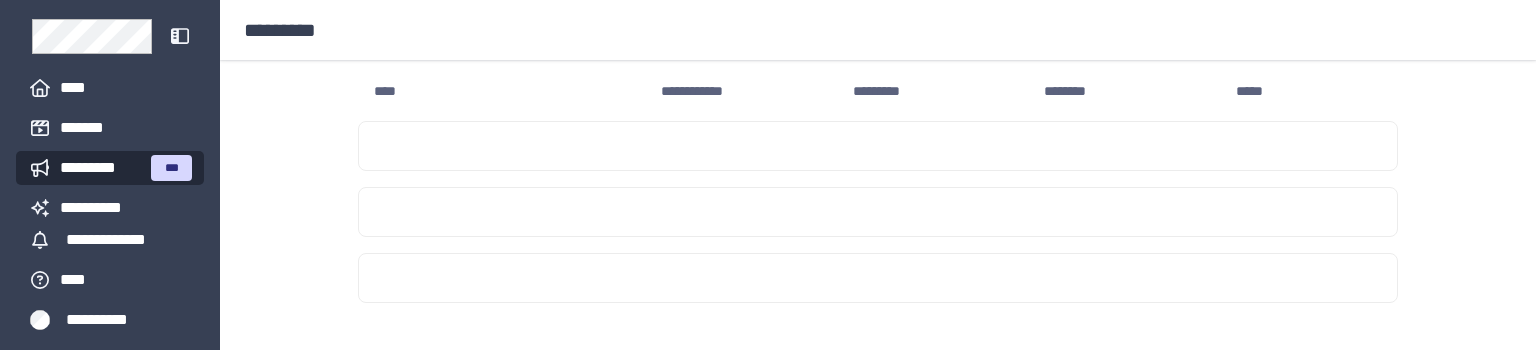 scroll, scrollTop: 12, scrollLeft: 0, axis: vertical 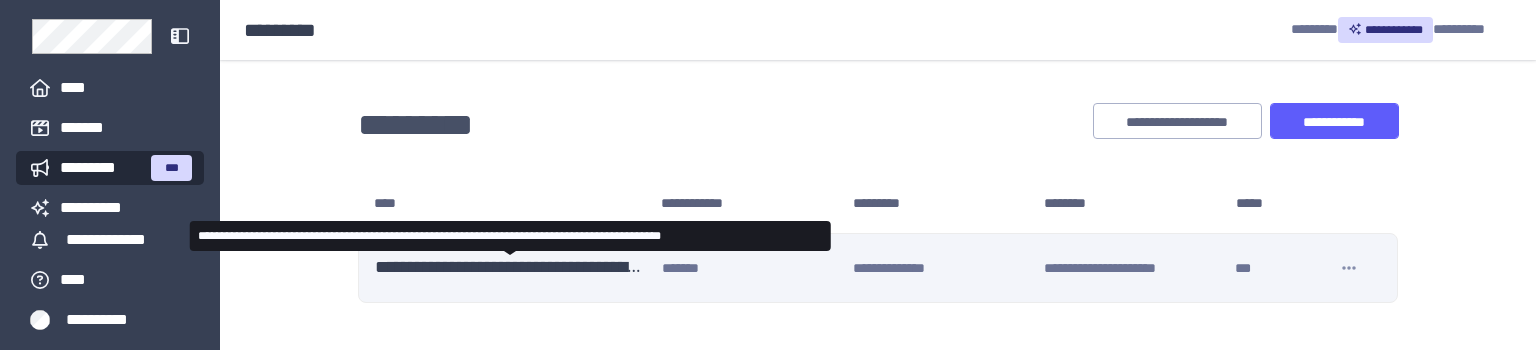 click on "**********" at bounding box center (510, 268) 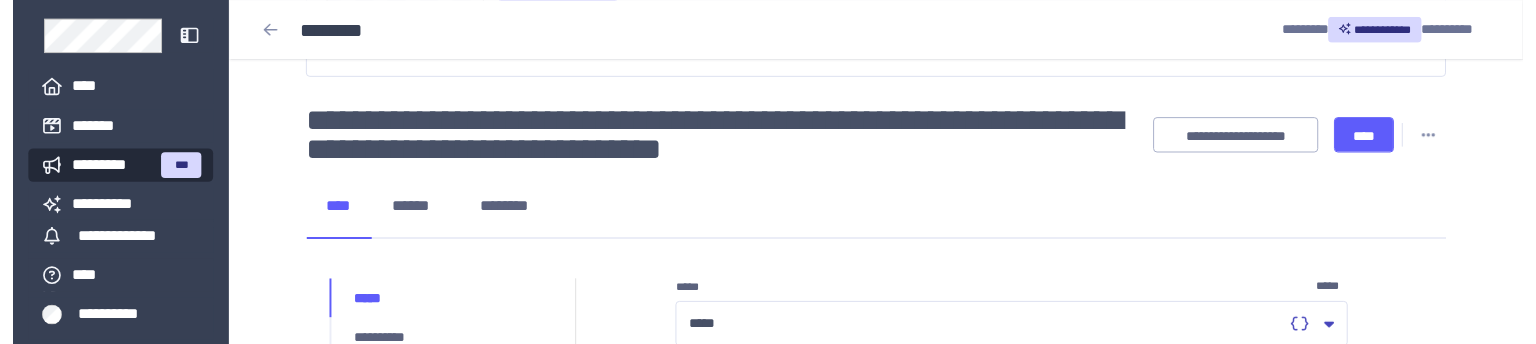 scroll, scrollTop: 224, scrollLeft: 0, axis: vertical 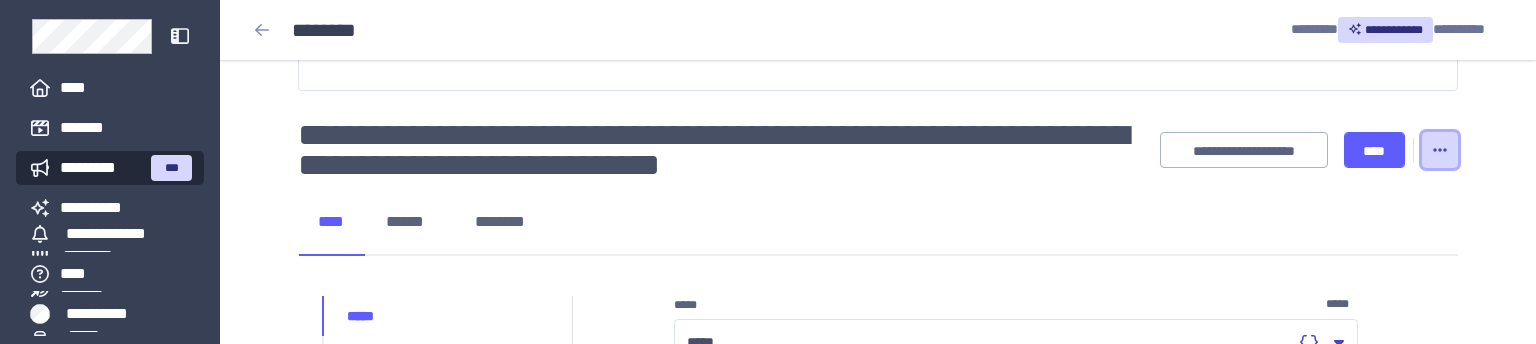 click at bounding box center [1440, 150] 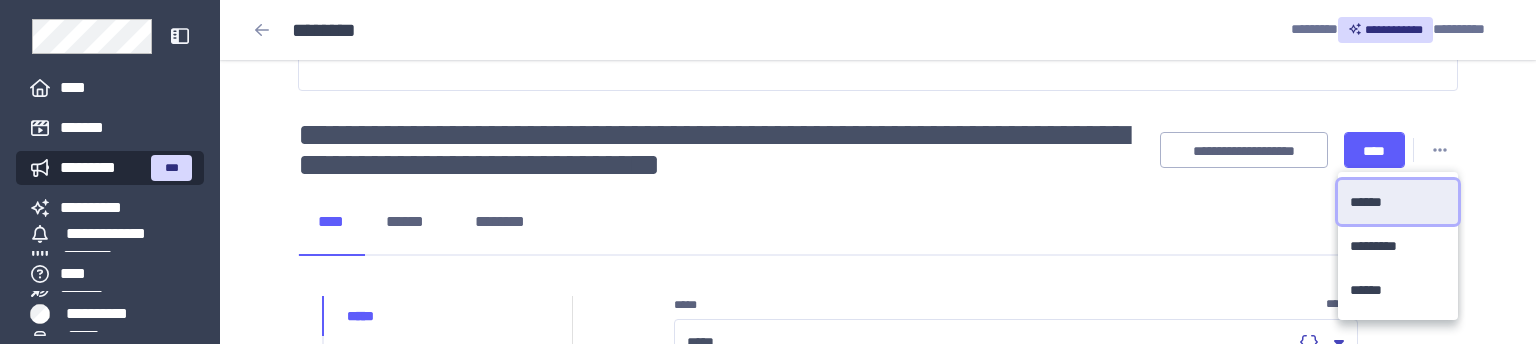 click on "******" at bounding box center (1375, 202) 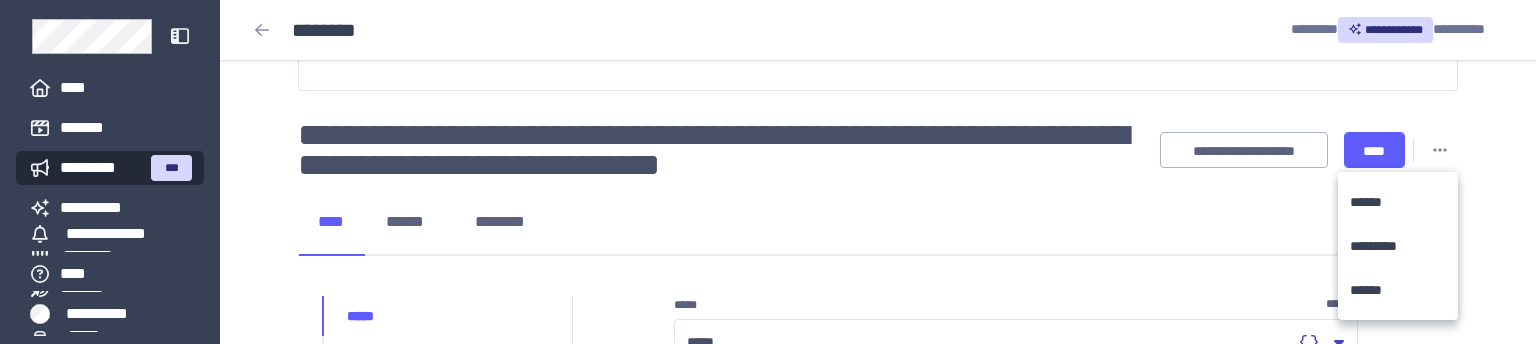 scroll, scrollTop: 0, scrollLeft: 181, axis: horizontal 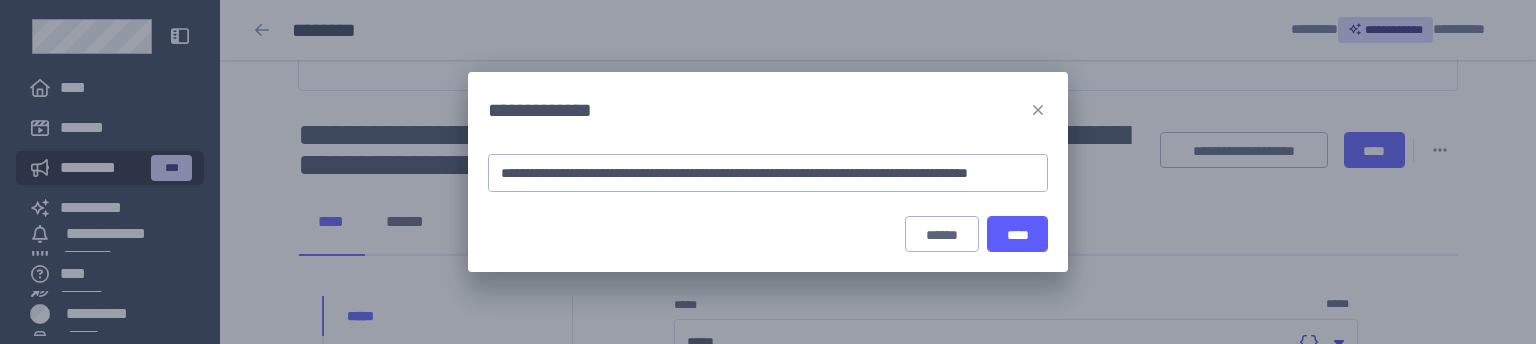 paste 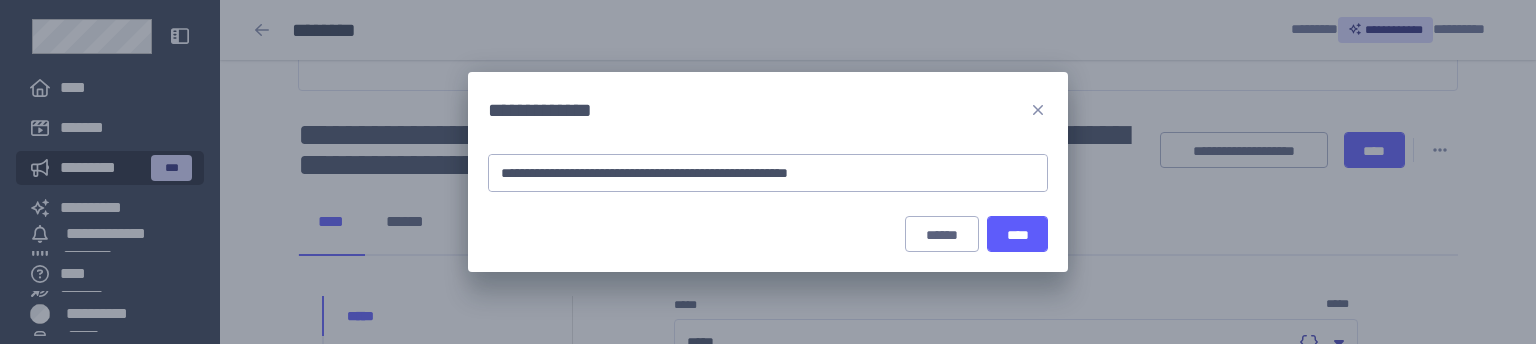 scroll, scrollTop: 0, scrollLeft: 0, axis: both 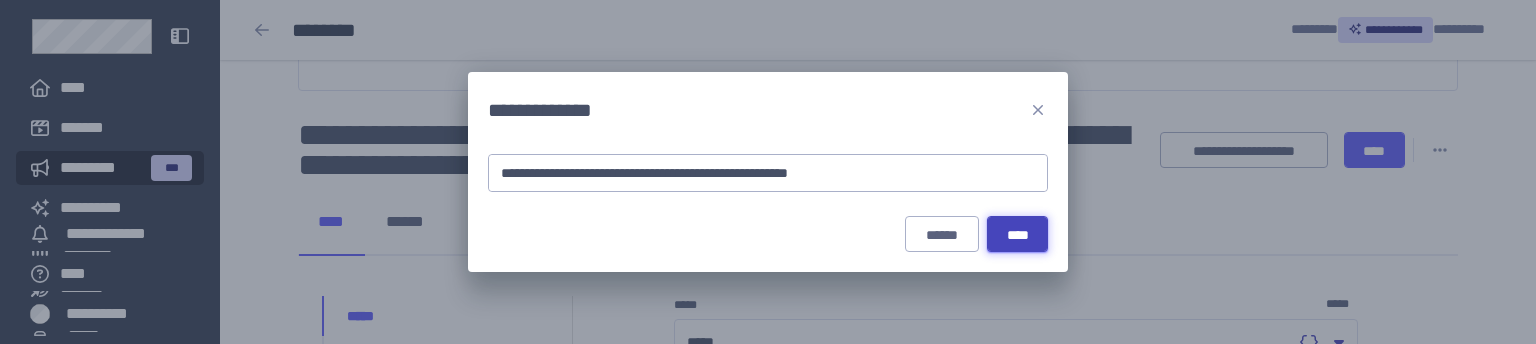 type on "**********" 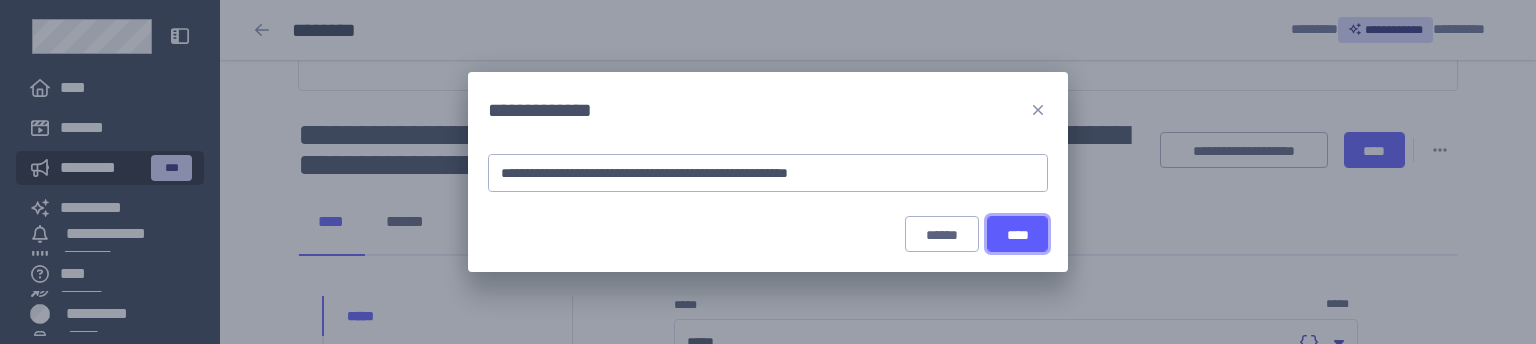 click on "****" at bounding box center (1017, 235) 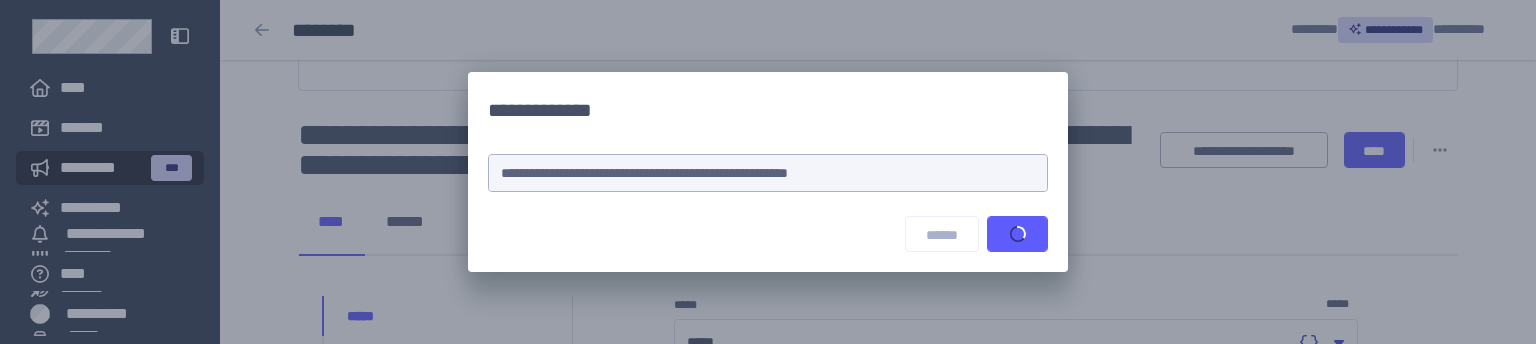 scroll, scrollTop: 211, scrollLeft: 0, axis: vertical 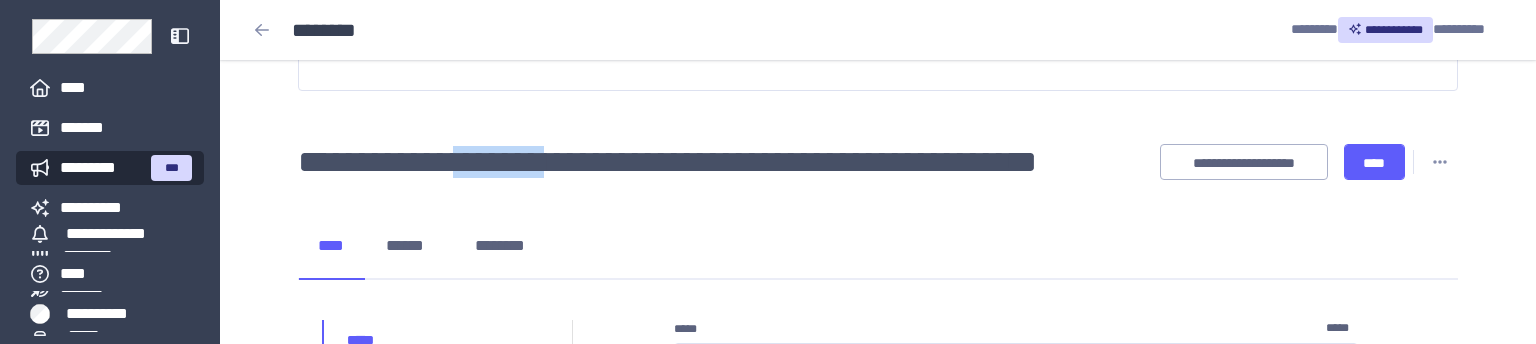 drag, startPoint x: 488, startPoint y: 147, endPoint x: 581, endPoint y: 156, distance: 93.43447 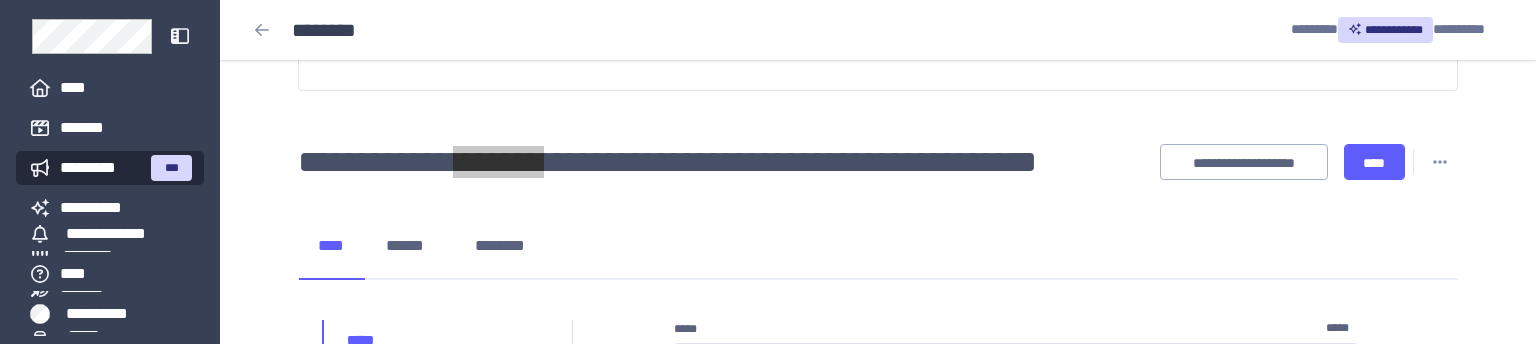 scroll, scrollTop: 422, scrollLeft: 0, axis: vertical 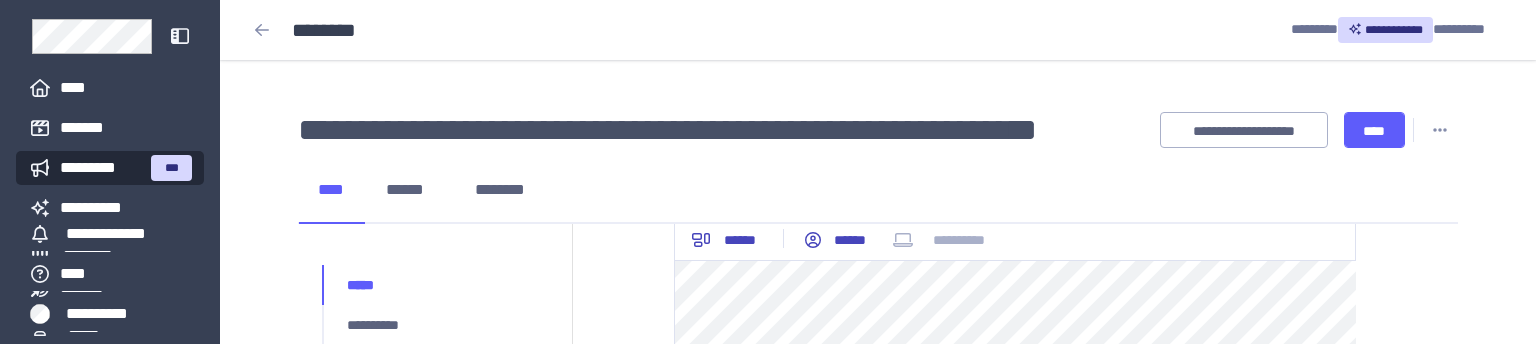 click on "**** ****** ********" at bounding box center [878, 192] 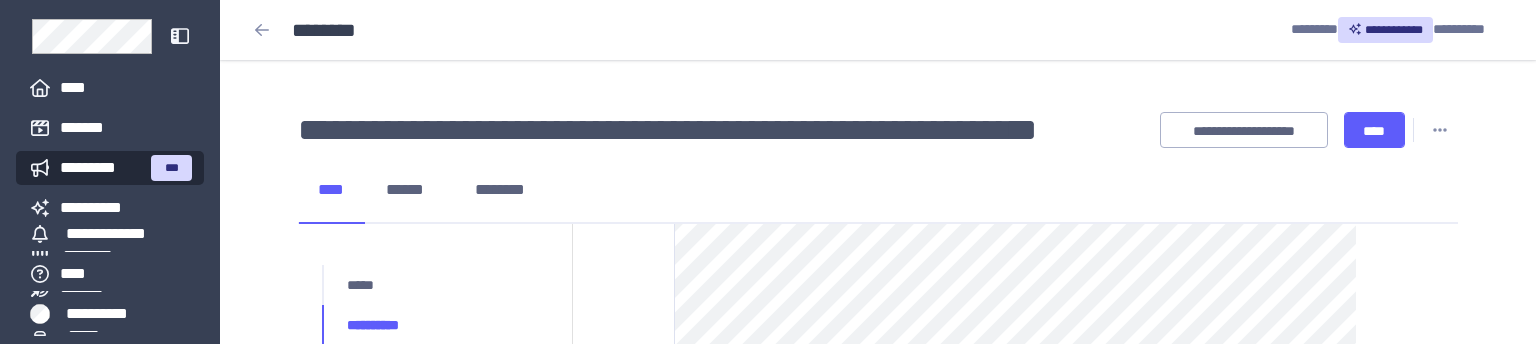 scroll, scrollTop: 739, scrollLeft: 0, axis: vertical 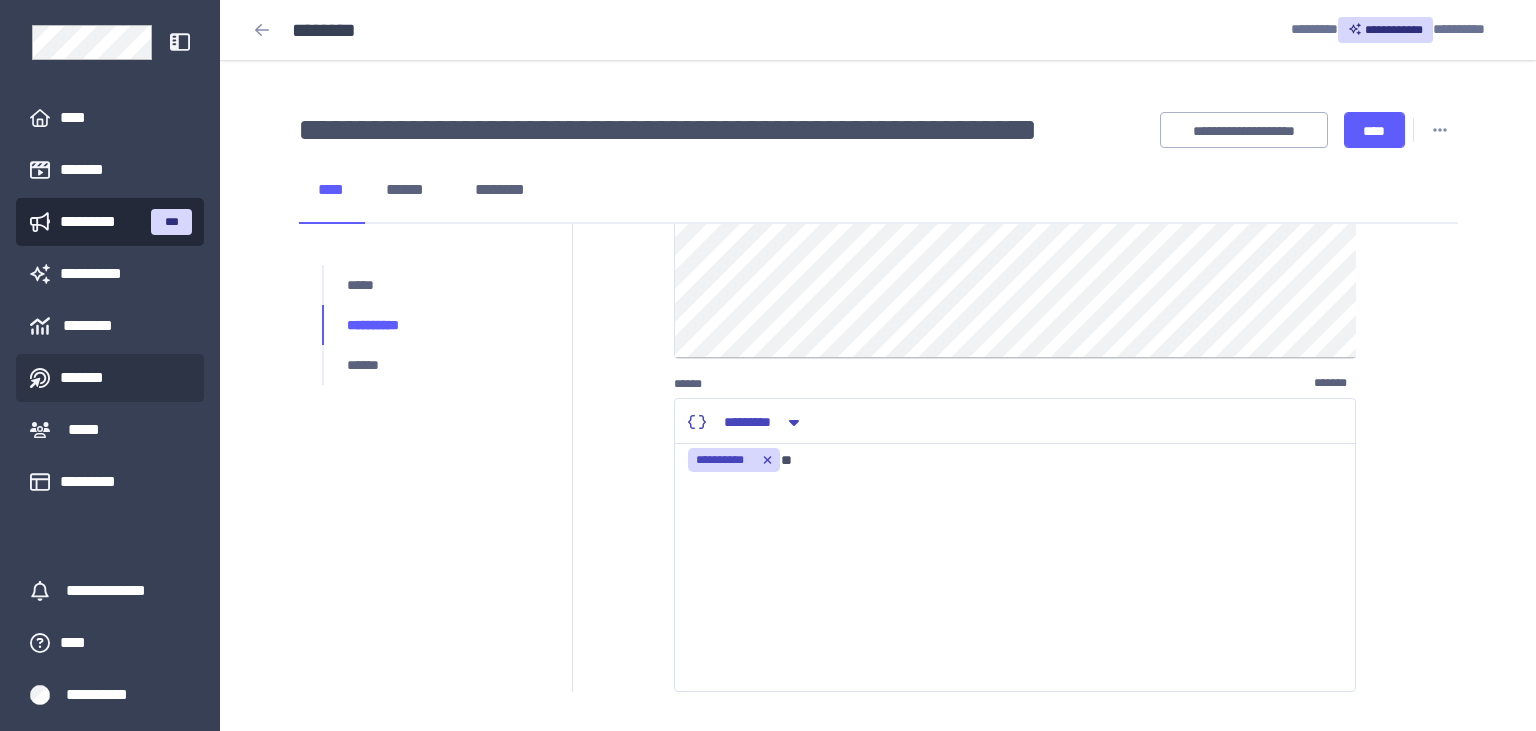 click on "*******" at bounding box center (87, 378) 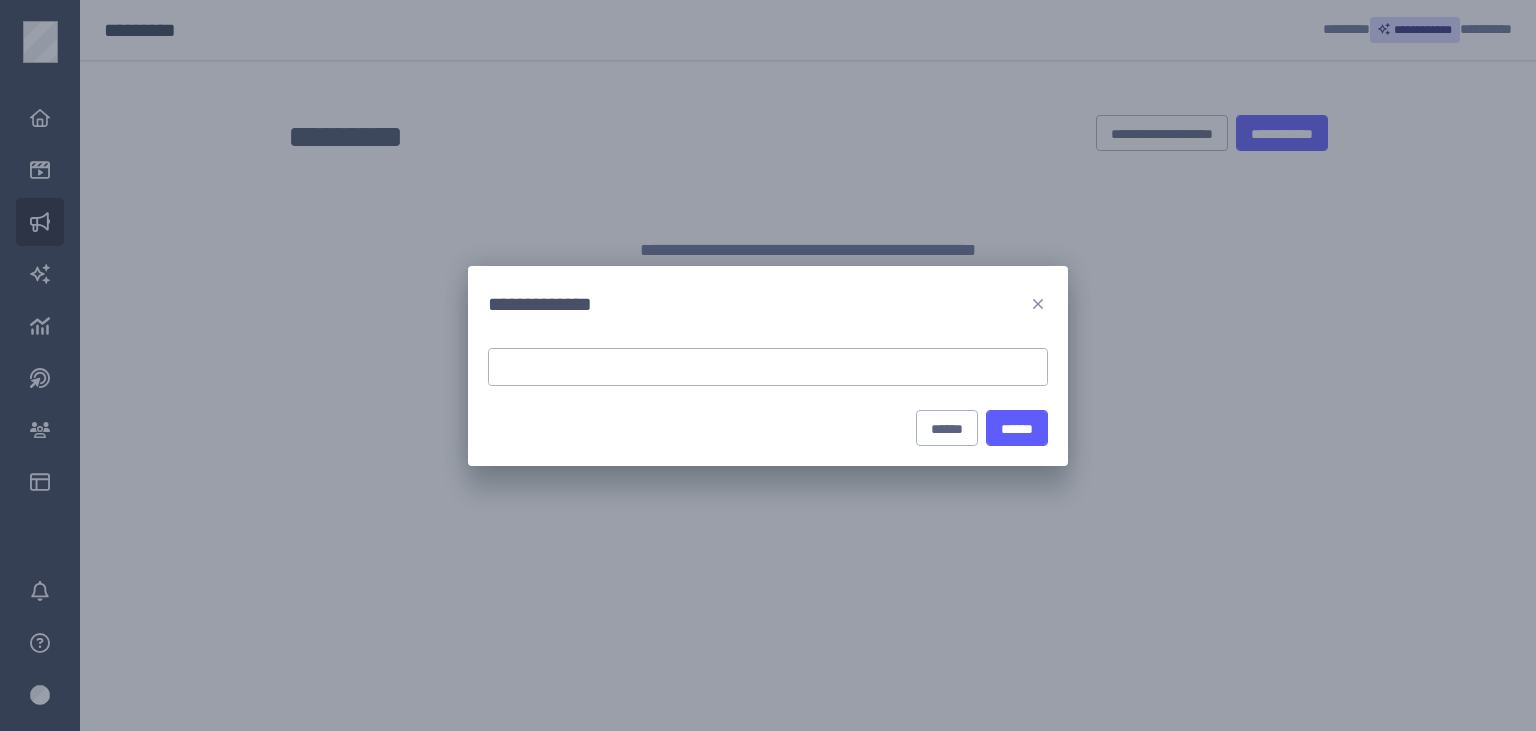 scroll, scrollTop: 0, scrollLeft: 0, axis: both 